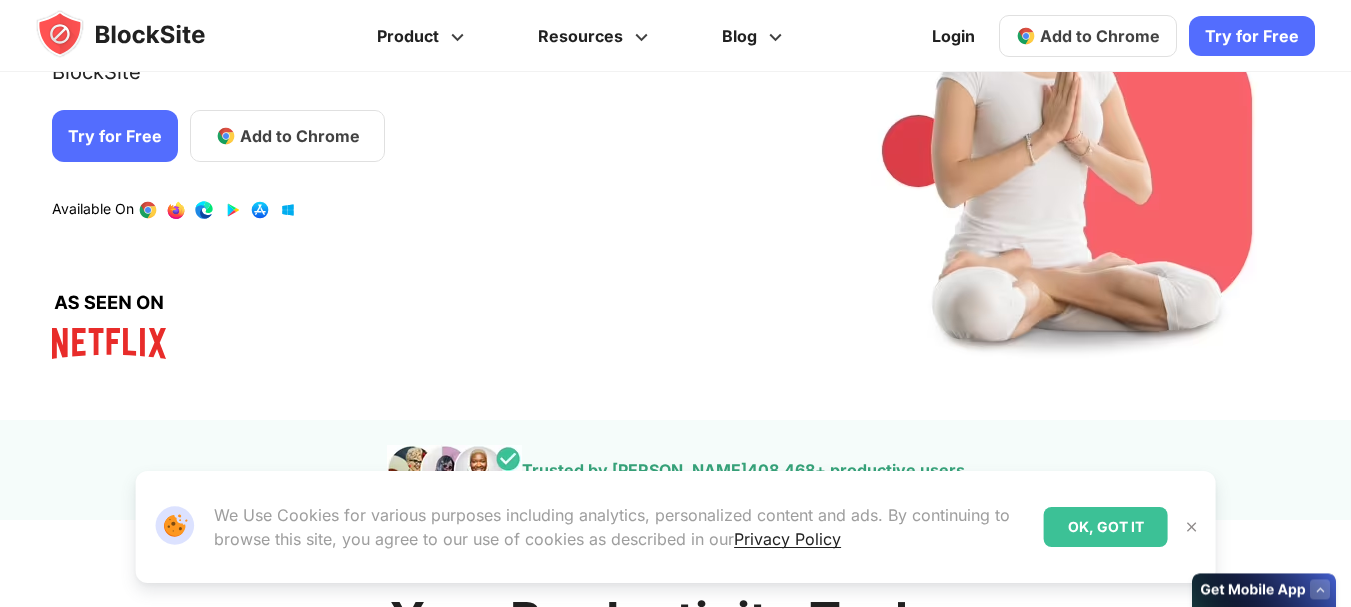 scroll, scrollTop: 300, scrollLeft: 0, axis: vertical 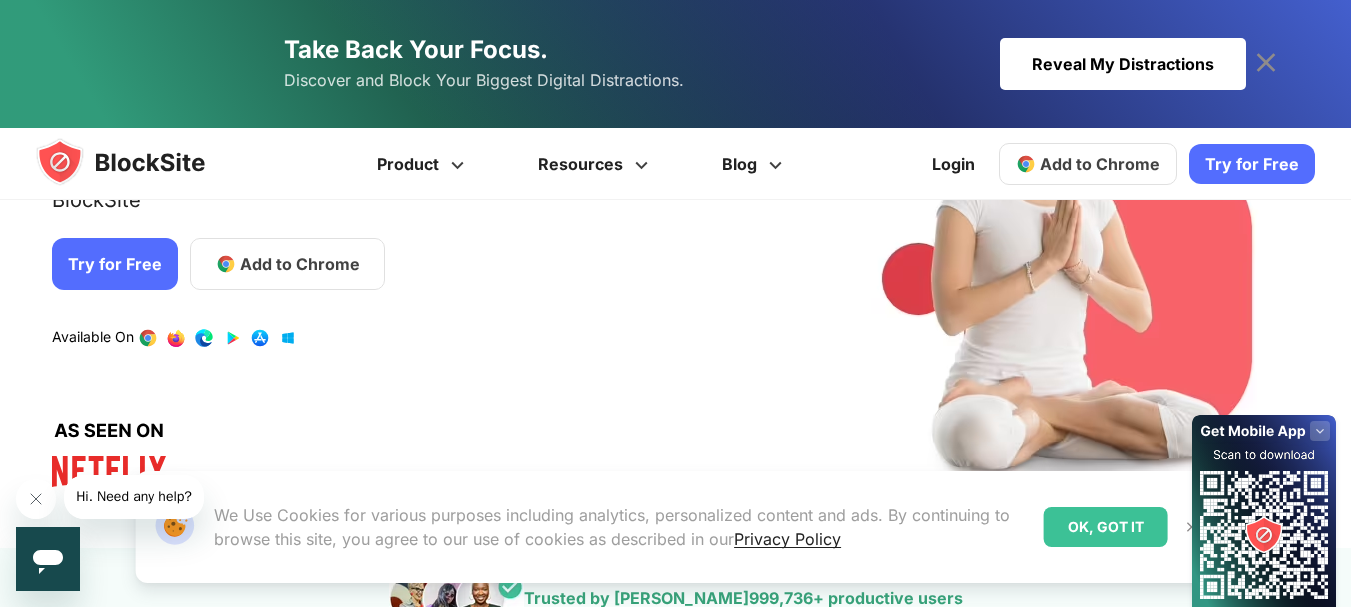 click 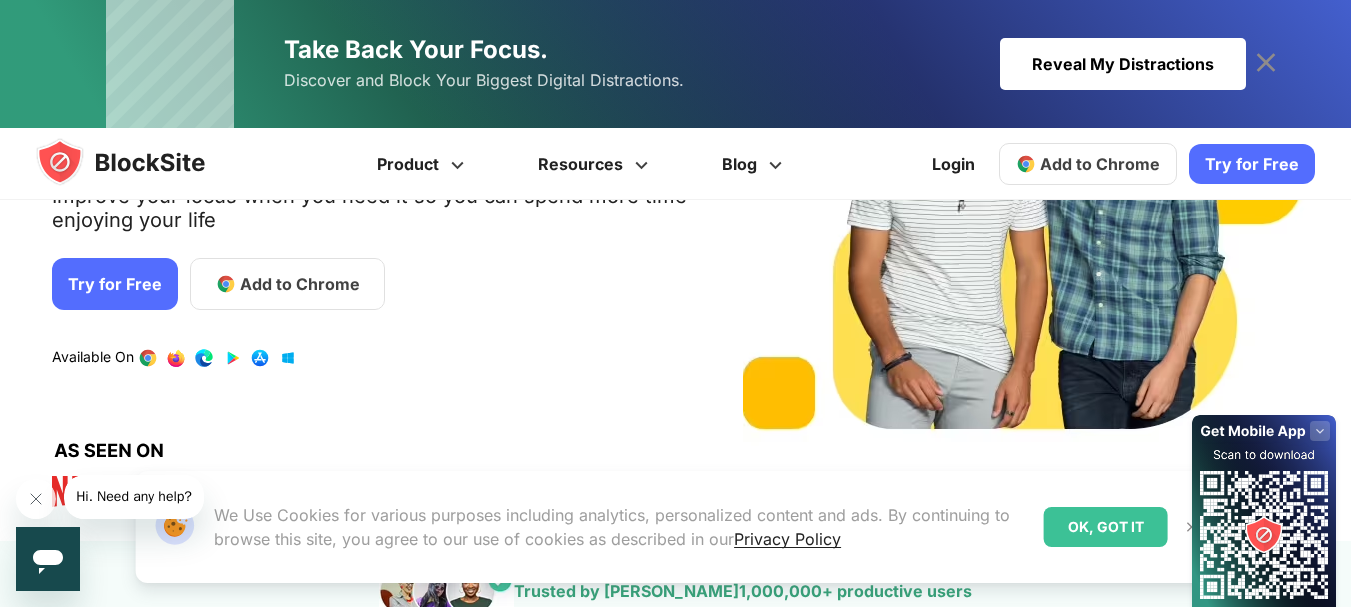 click on "Add to Chrome" at bounding box center [1100, 164] 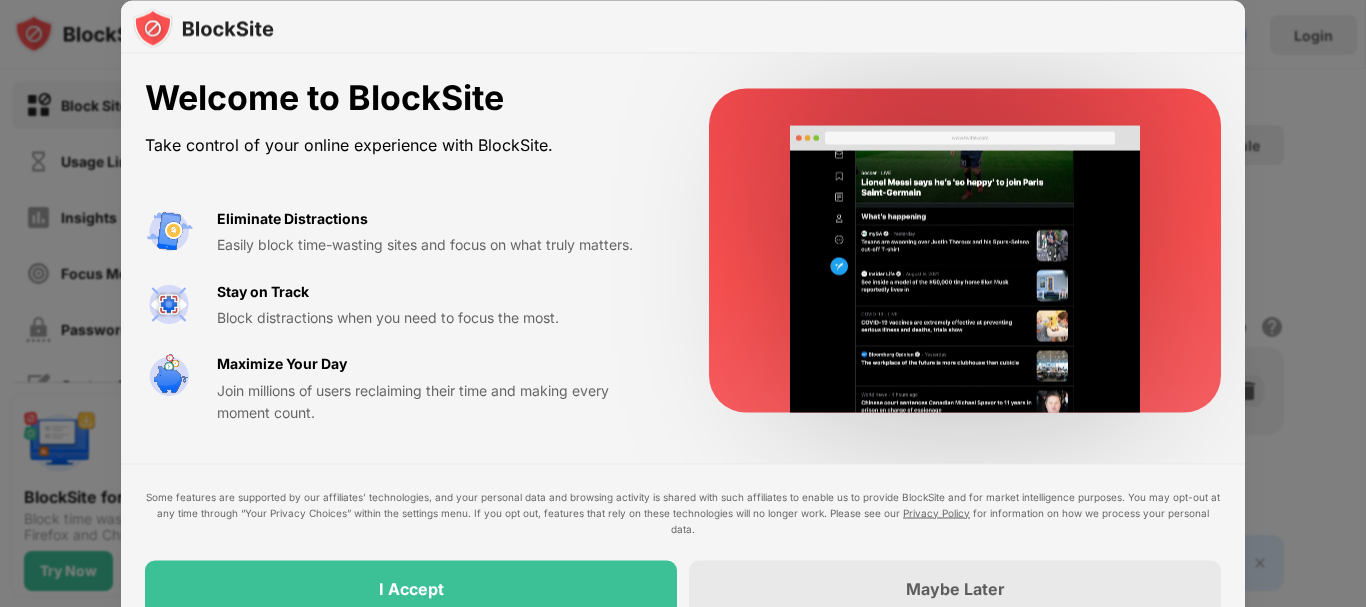 scroll, scrollTop: 0, scrollLeft: 0, axis: both 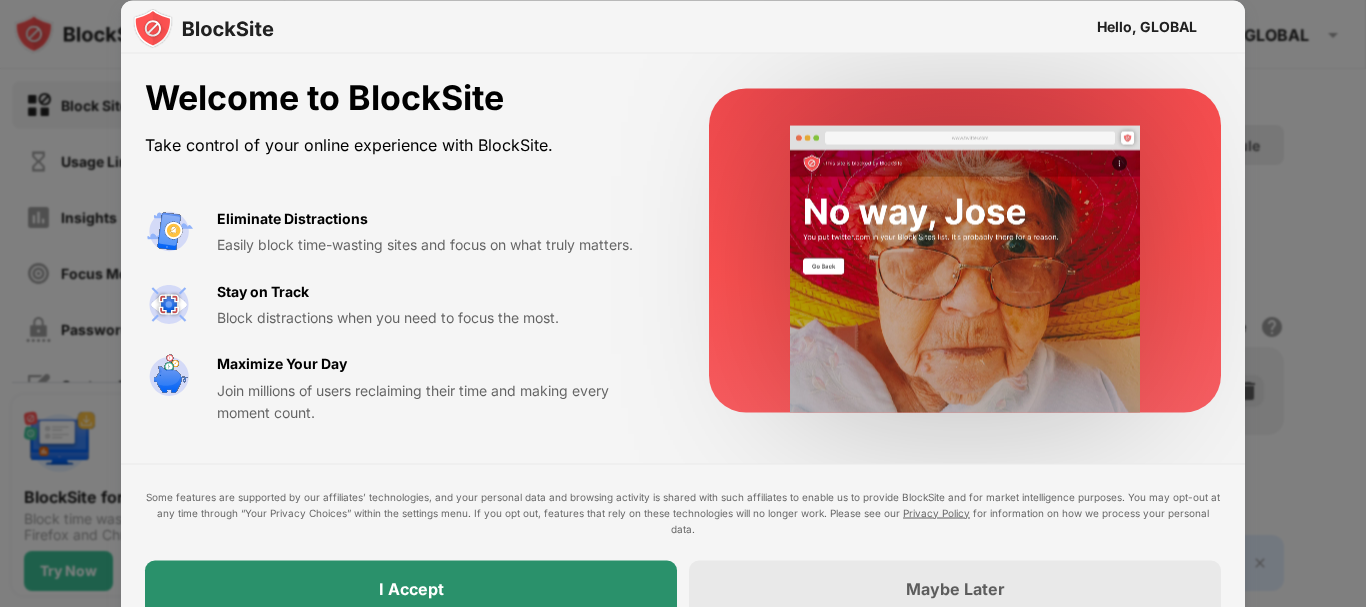 click on "I Accept" at bounding box center (411, 588) 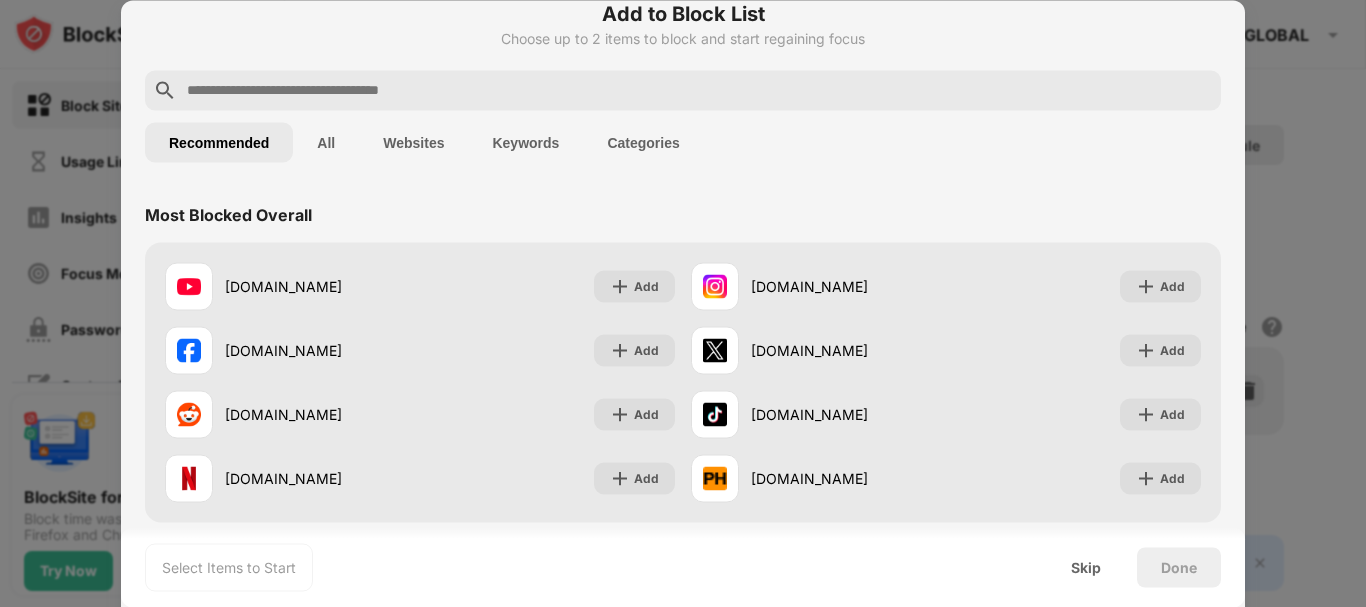 scroll, scrollTop: 0, scrollLeft: 0, axis: both 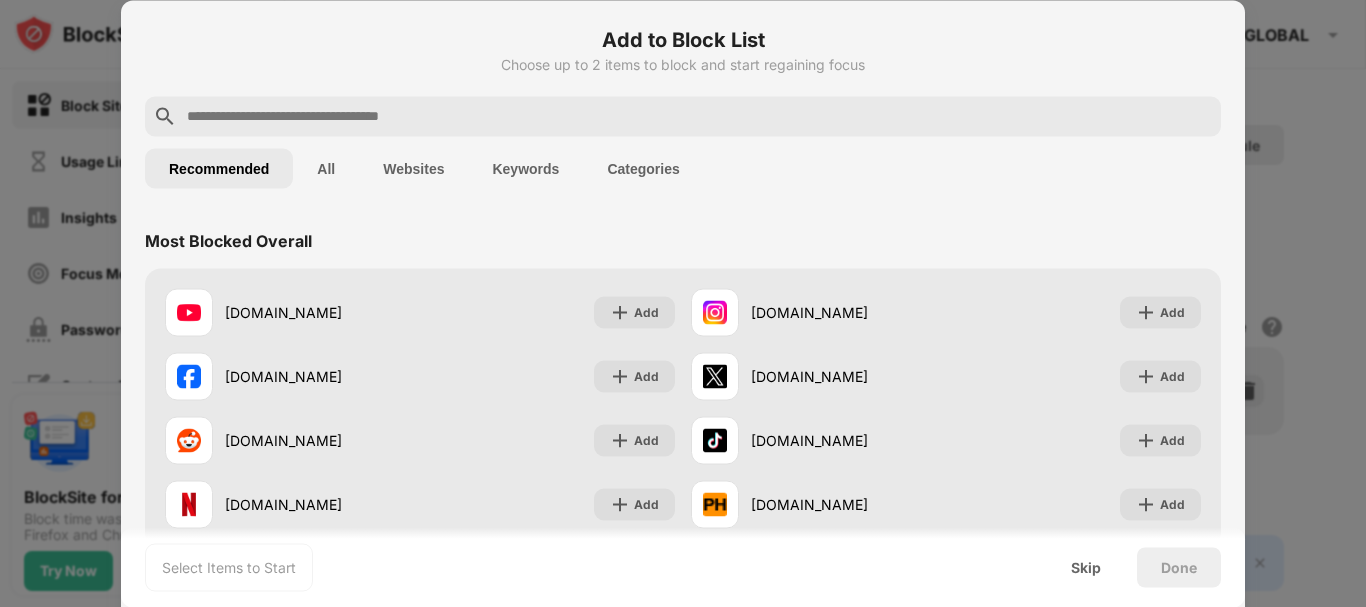 click on "Websites" at bounding box center [413, 168] 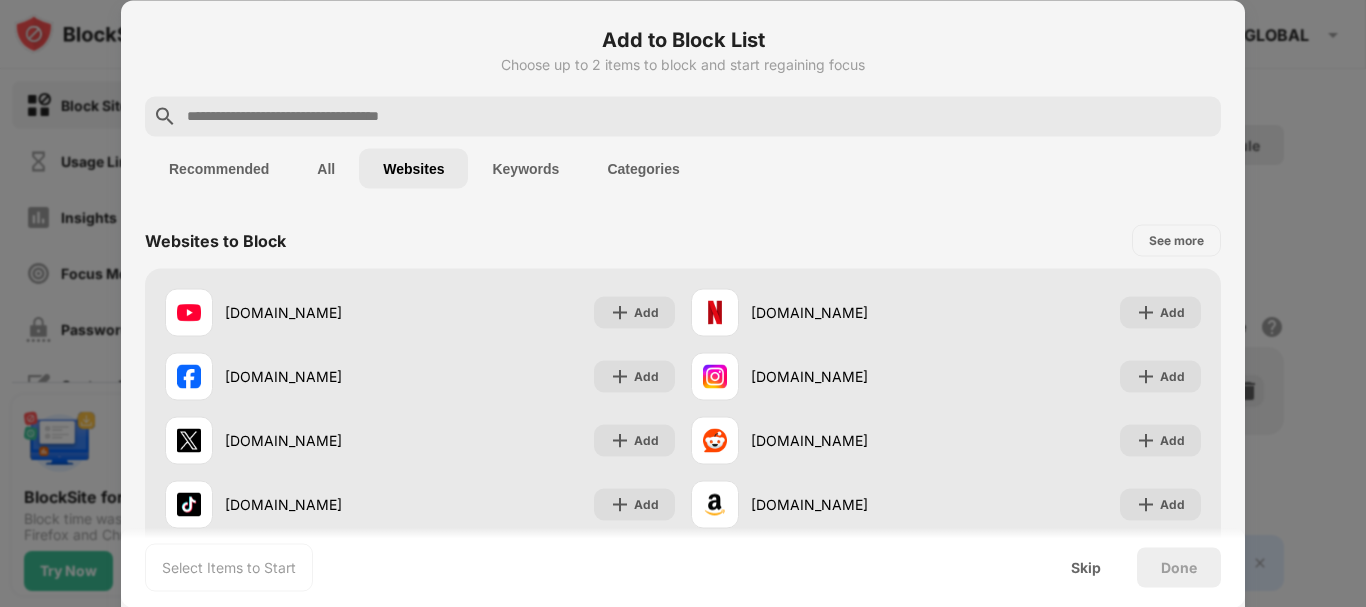 click on "All" at bounding box center (326, 168) 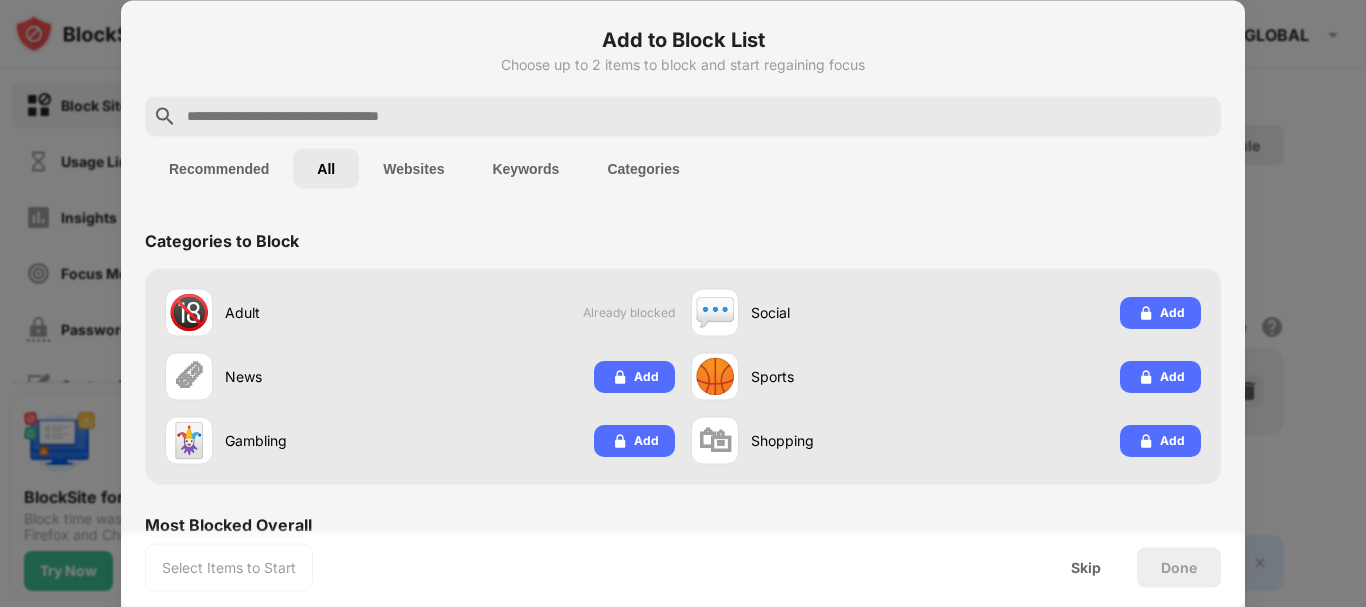 click on "Recommended" at bounding box center [219, 168] 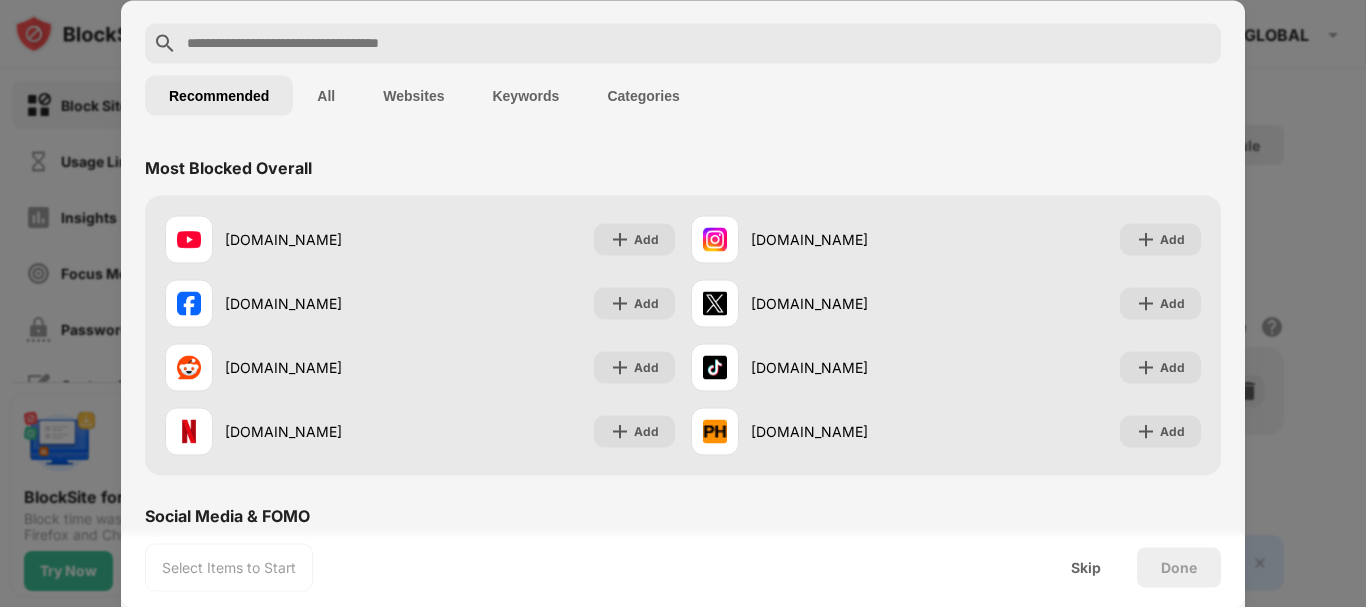 scroll, scrollTop: 0, scrollLeft: 0, axis: both 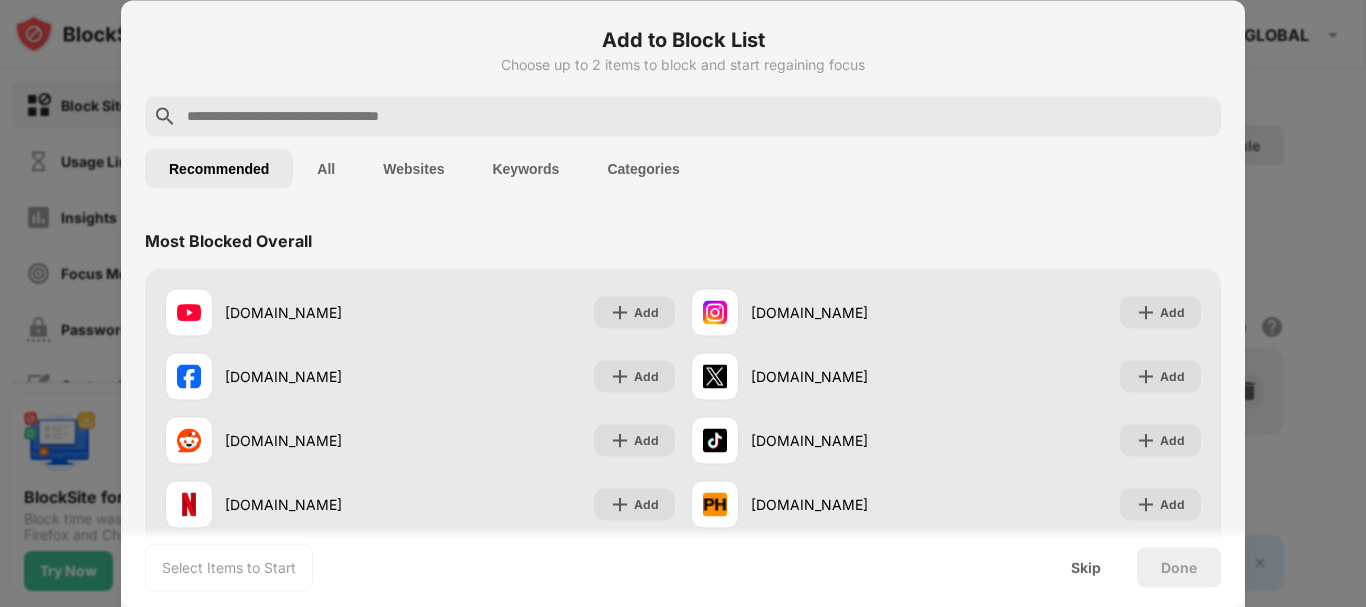 click on "Categories" at bounding box center (643, 168) 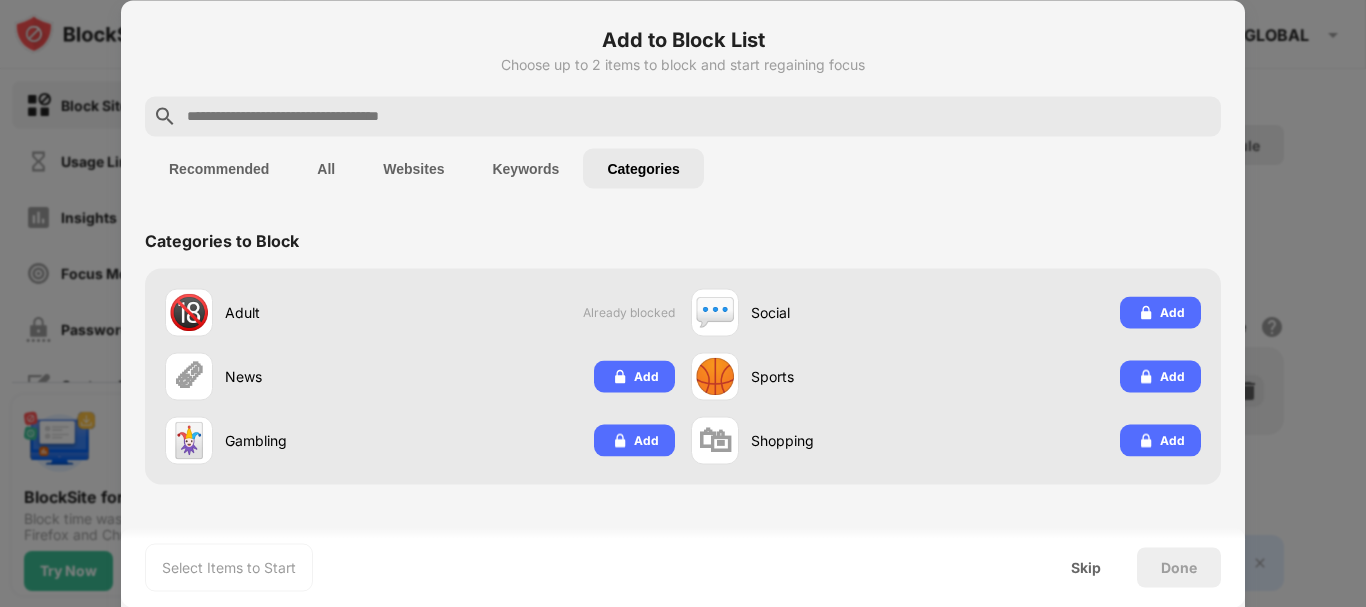 click on "Keywords" at bounding box center [525, 168] 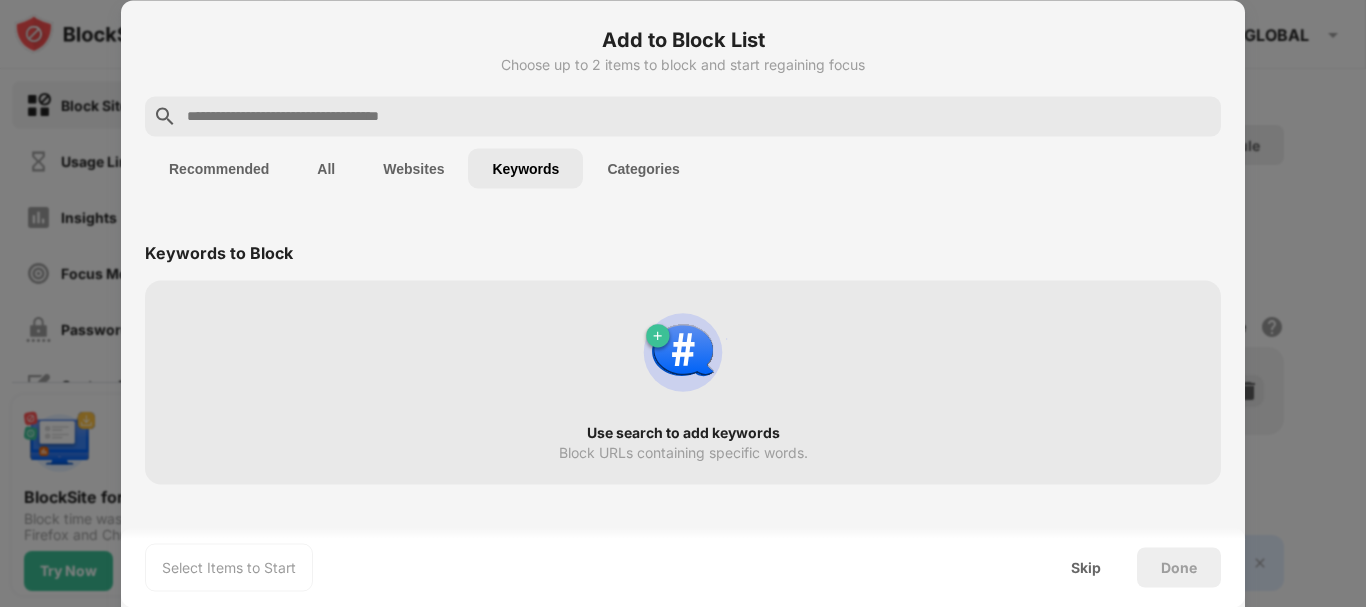 click on "Websites" at bounding box center (413, 168) 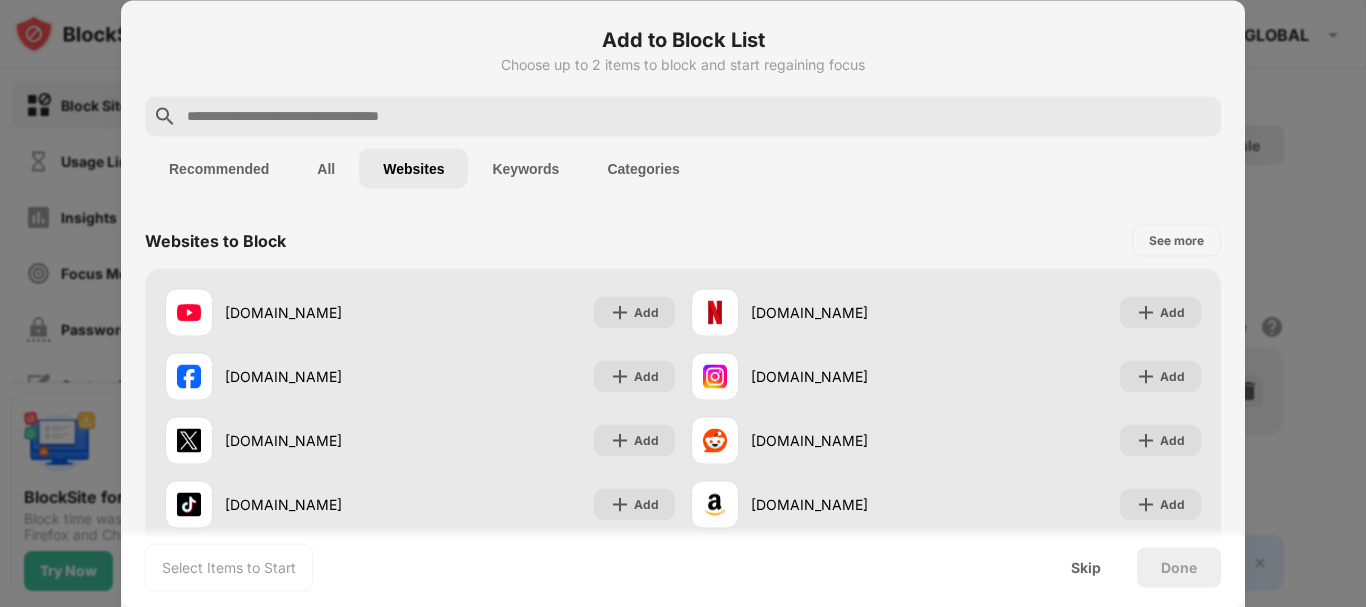click on "Websites" at bounding box center (413, 168) 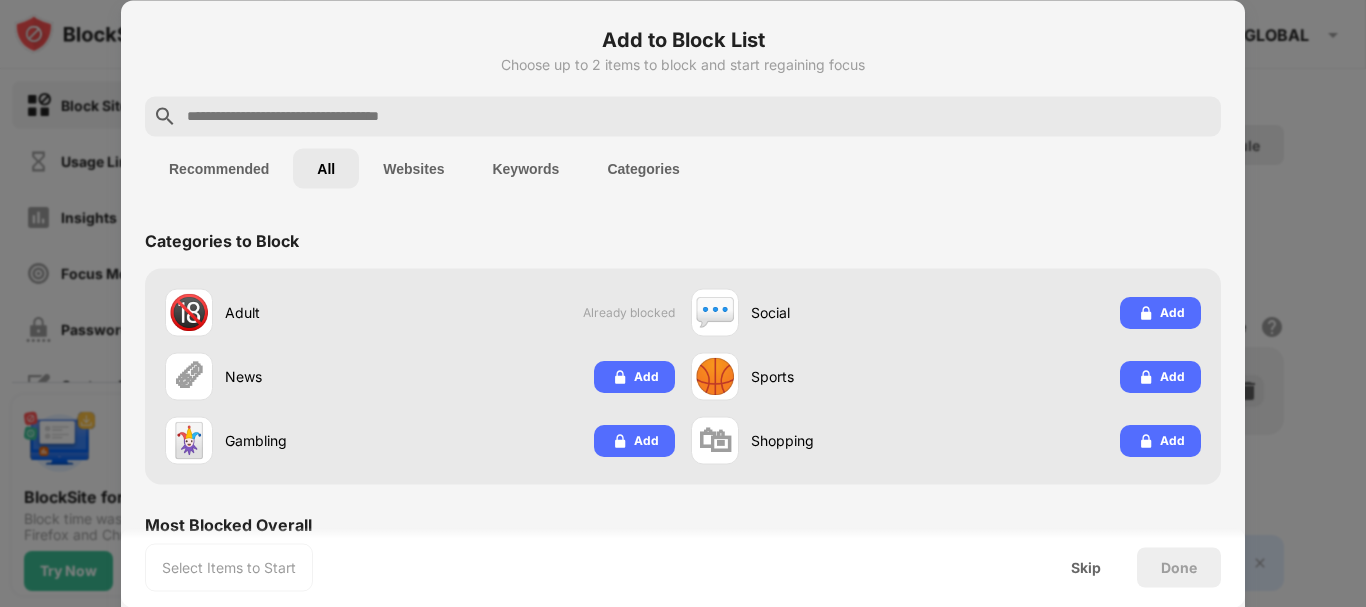 click on "Recommended" at bounding box center [219, 168] 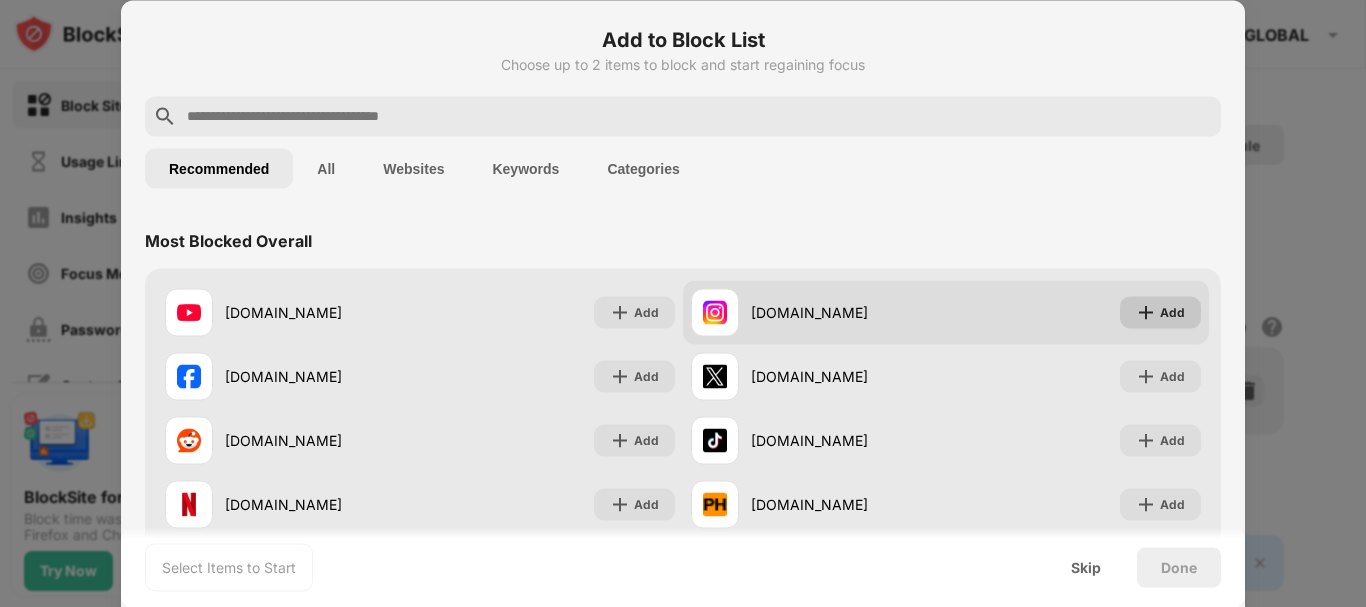 click on "Add" at bounding box center (1172, 312) 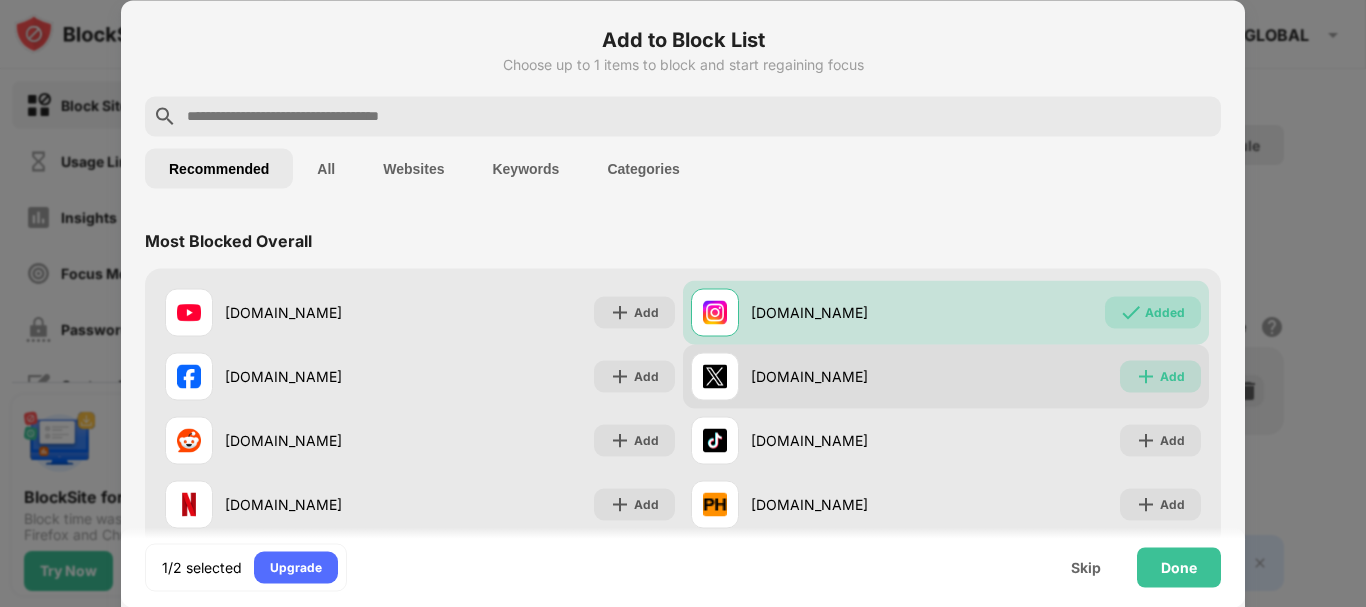 click on "Add" at bounding box center (1172, 376) 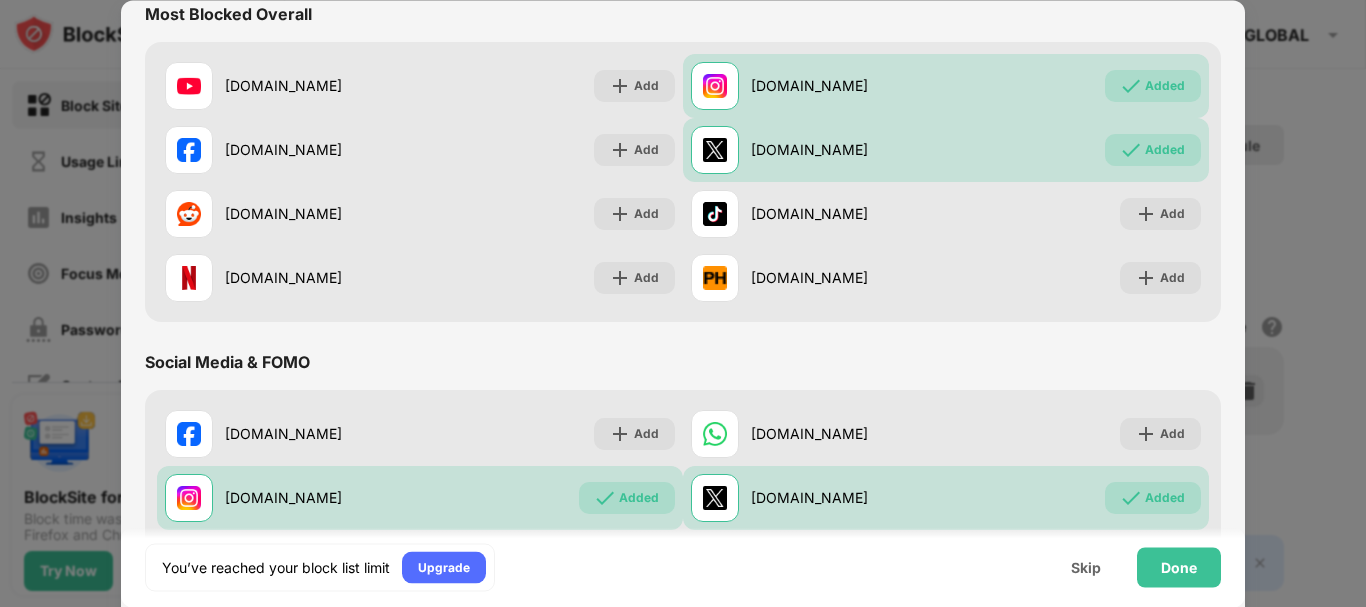 scroll, scrollTop: 300, scrollLeft: 0, axis: vertical 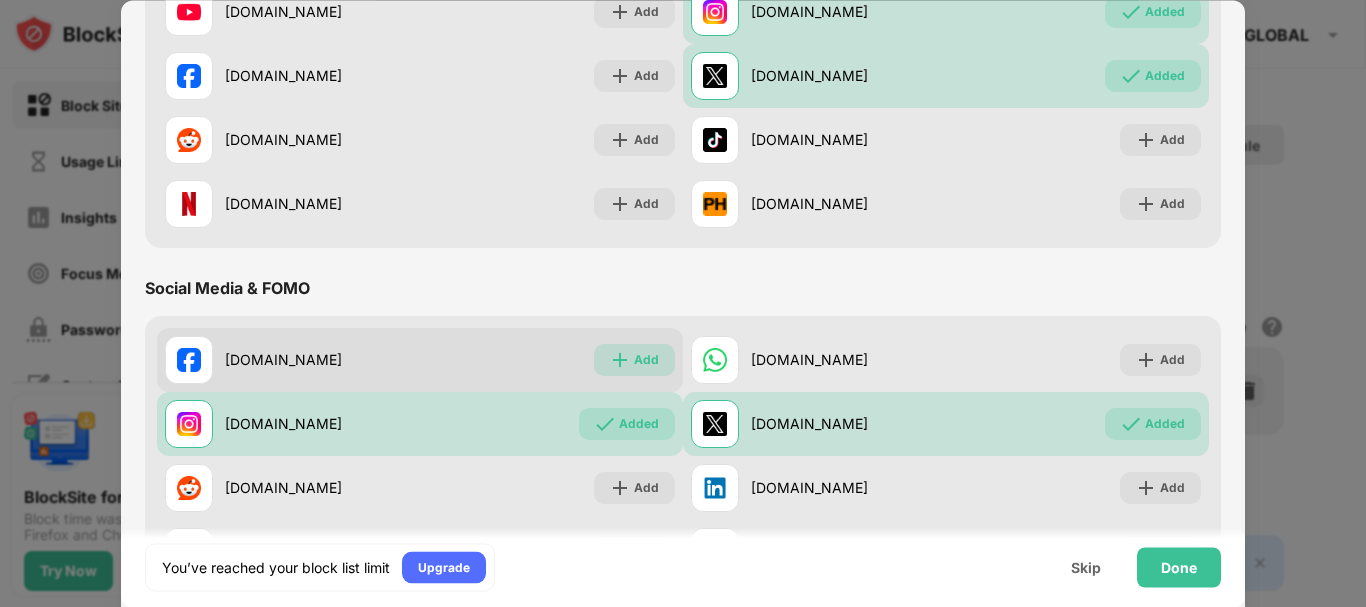 click at bounding box center (620, 360) 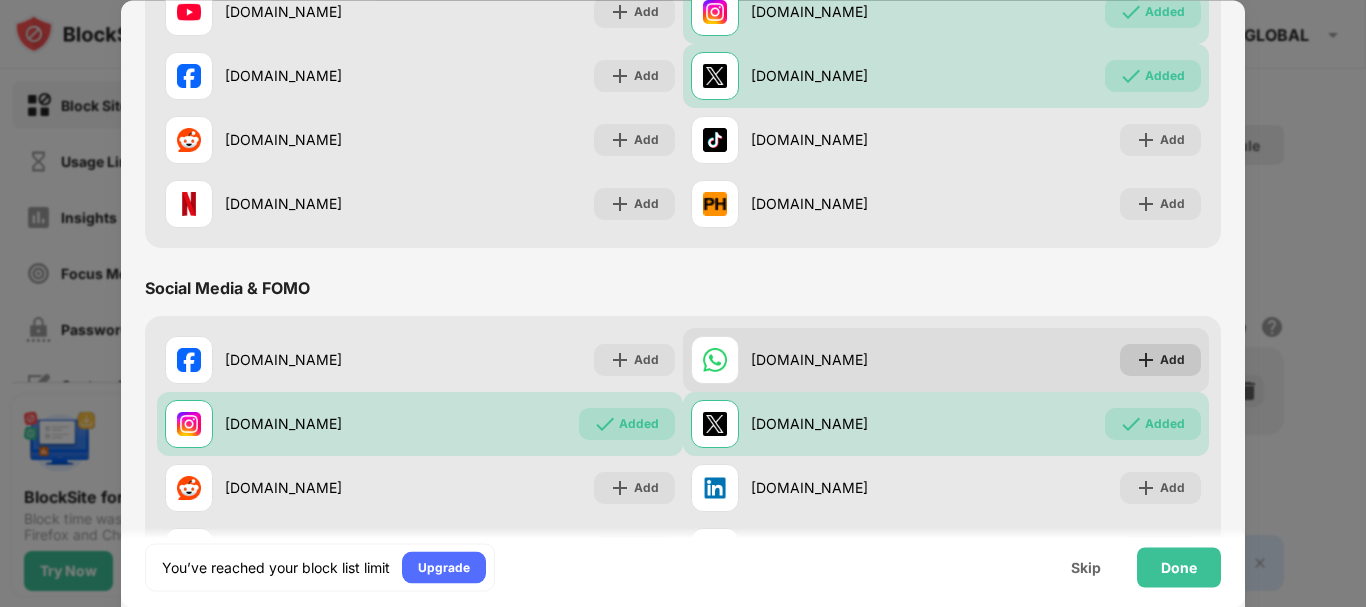 click on "Add" at bounding box center [1172, 360] 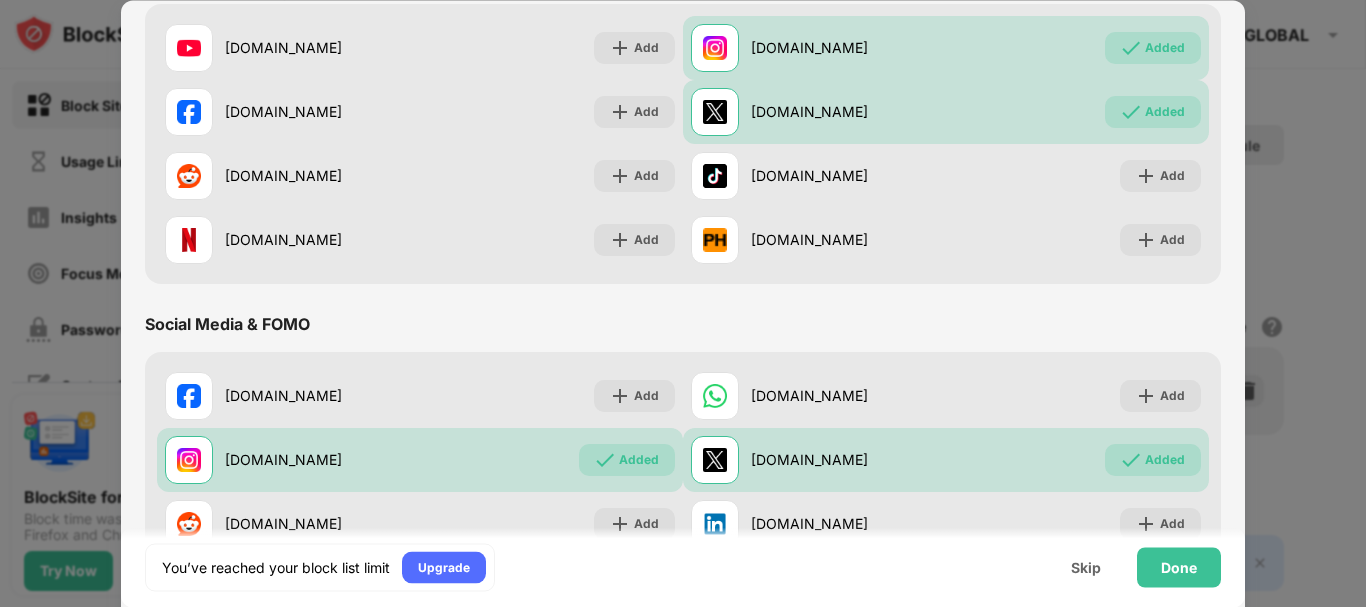 scroll, scrollTop: 0, scrollLeft: 0, axis: both 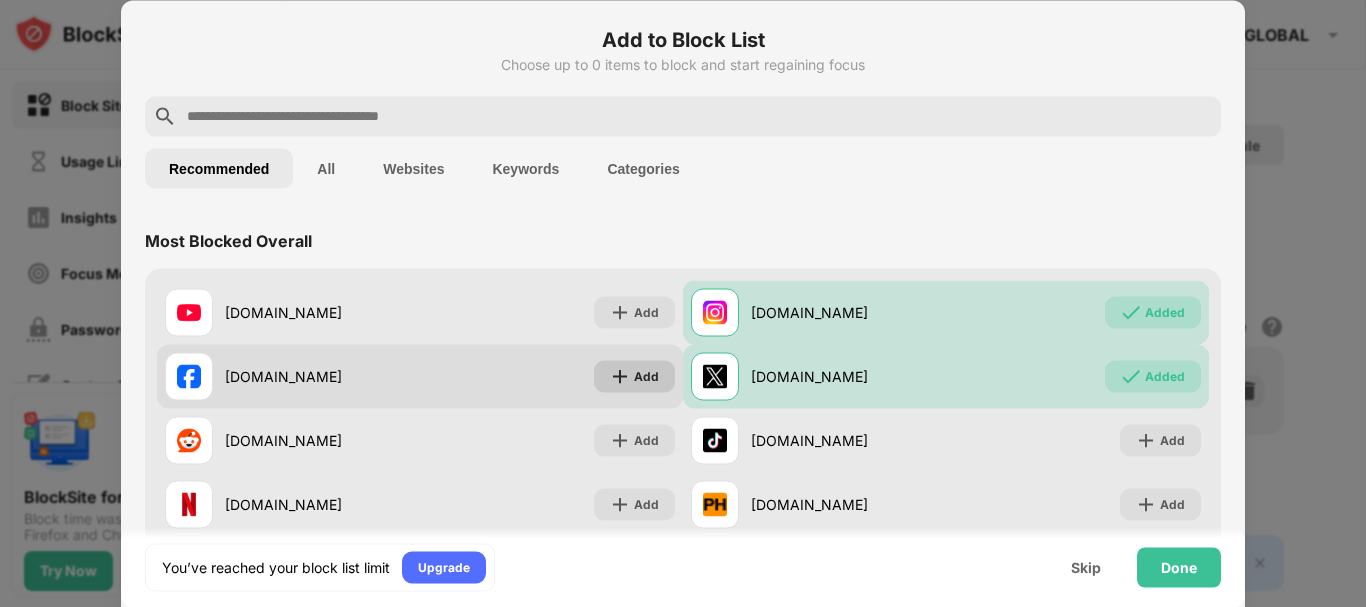 click on "Add" at bounding box center [646, 376] 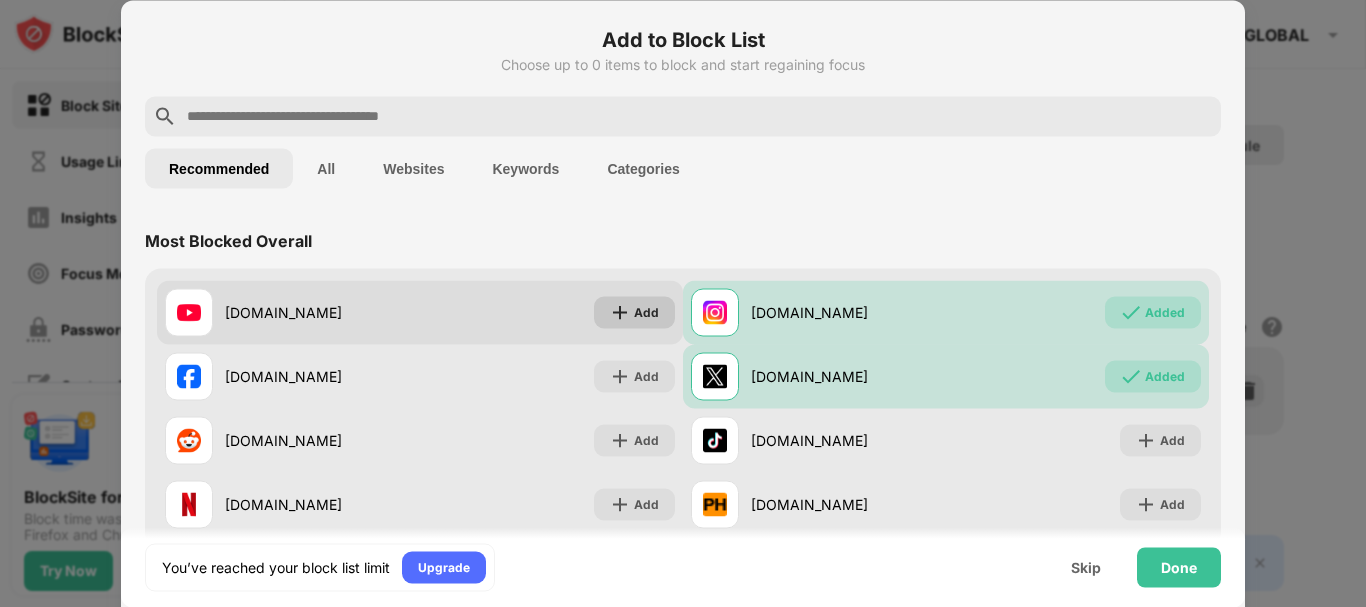 click at bounding box center [620, 312] 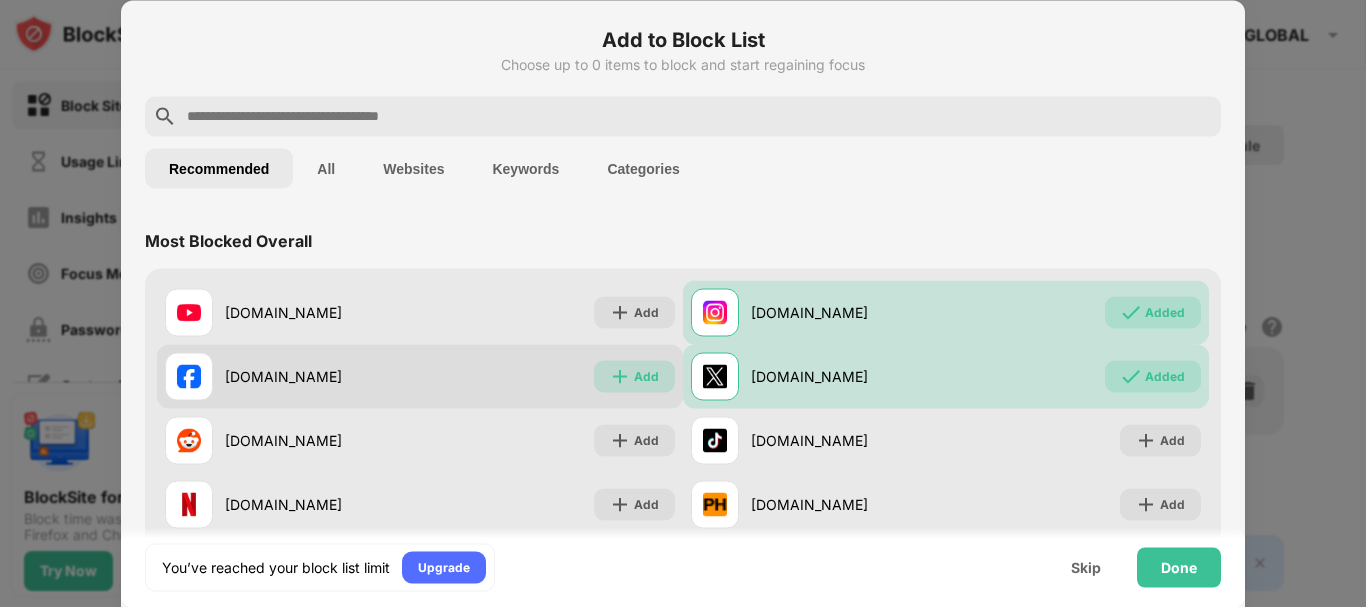 click at bounding box center [620, 376] 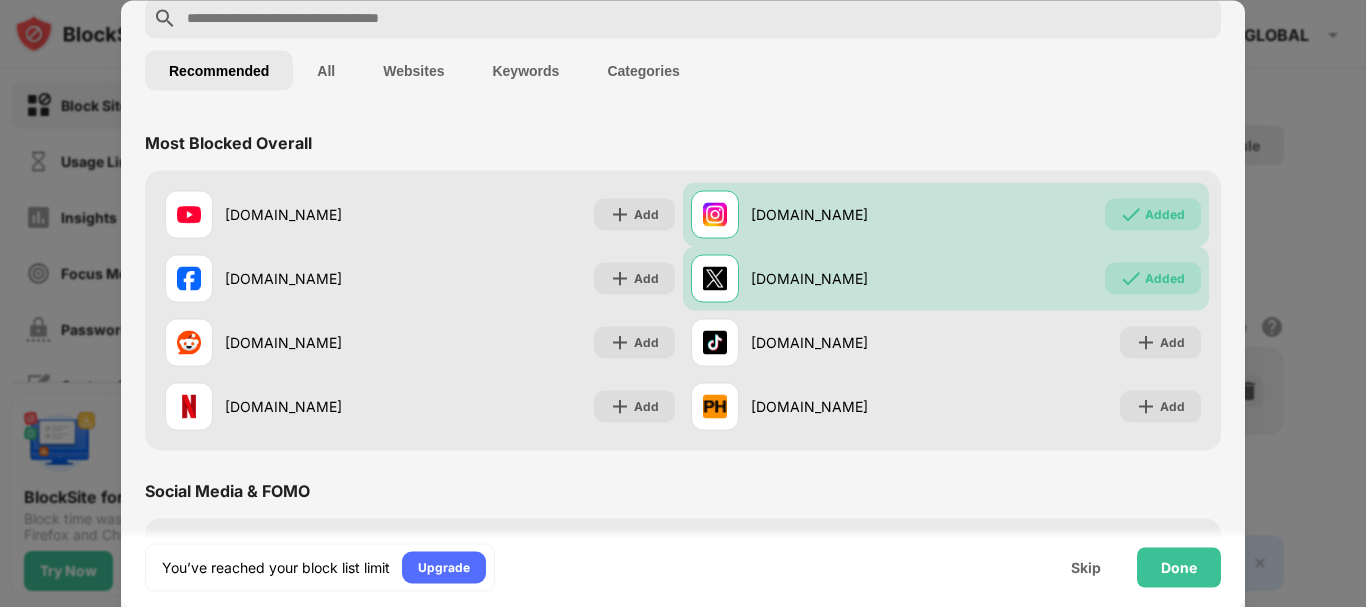 scroll, scrollTop: 400, scrollLeft: 0, axis: vertical 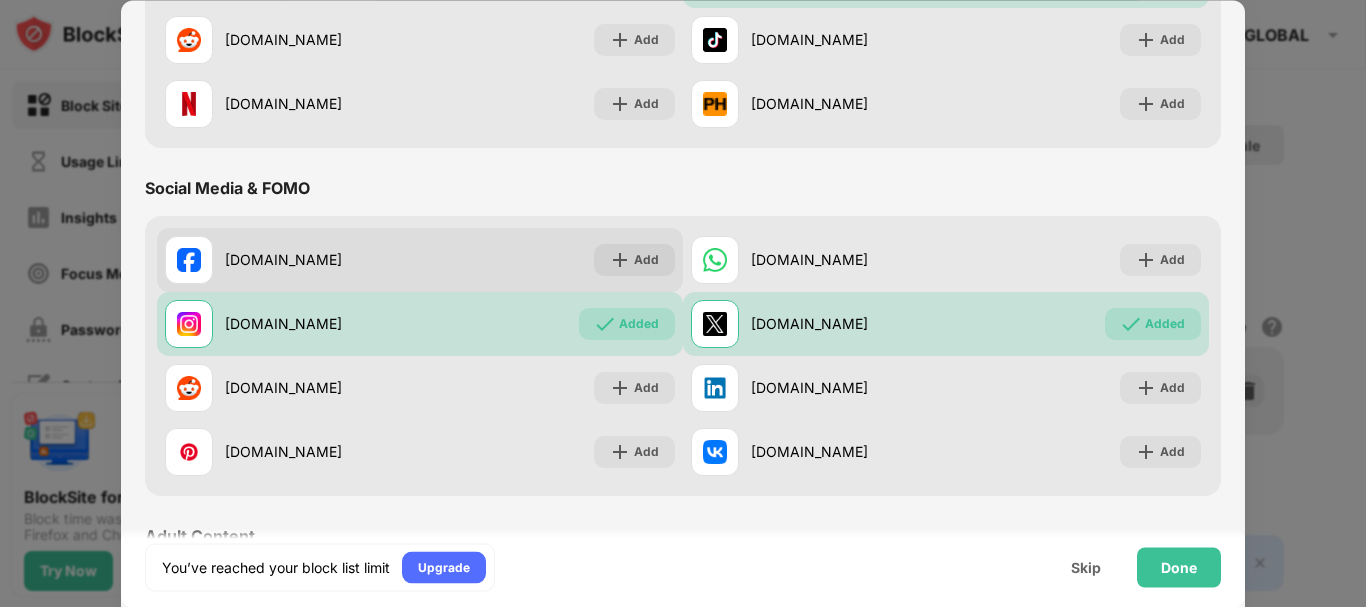 click at bounding box center [620, 260] 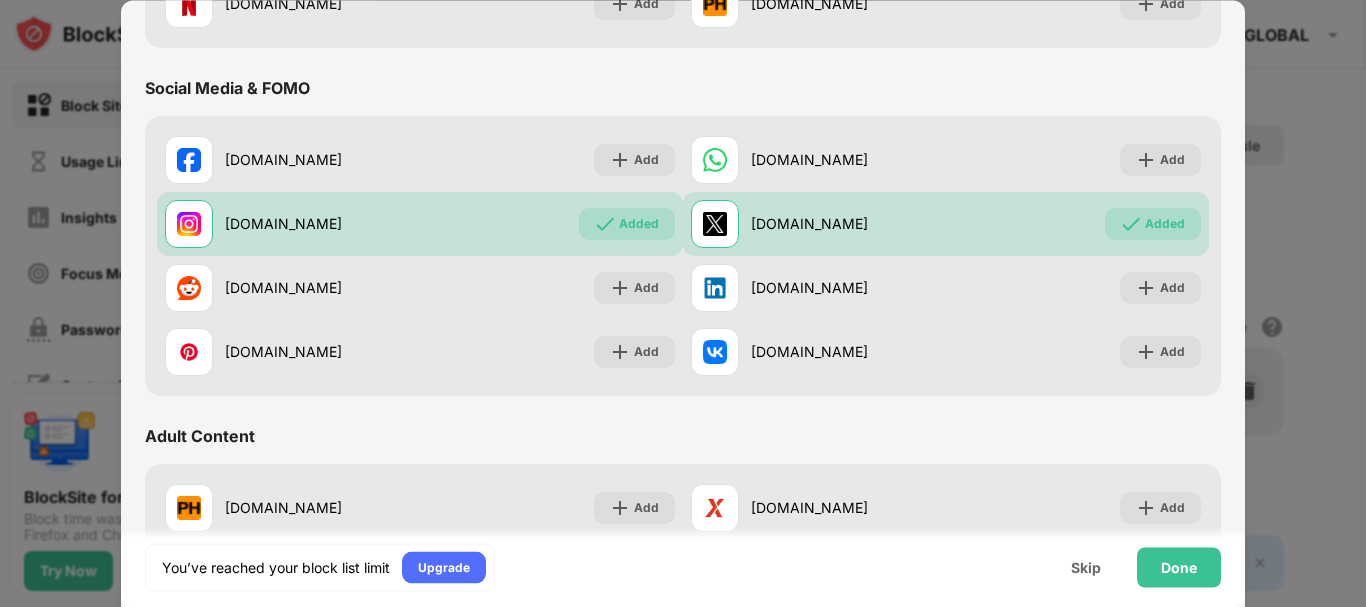 scroll, scrollTop: 0, scrollLeft: 0, axis: both 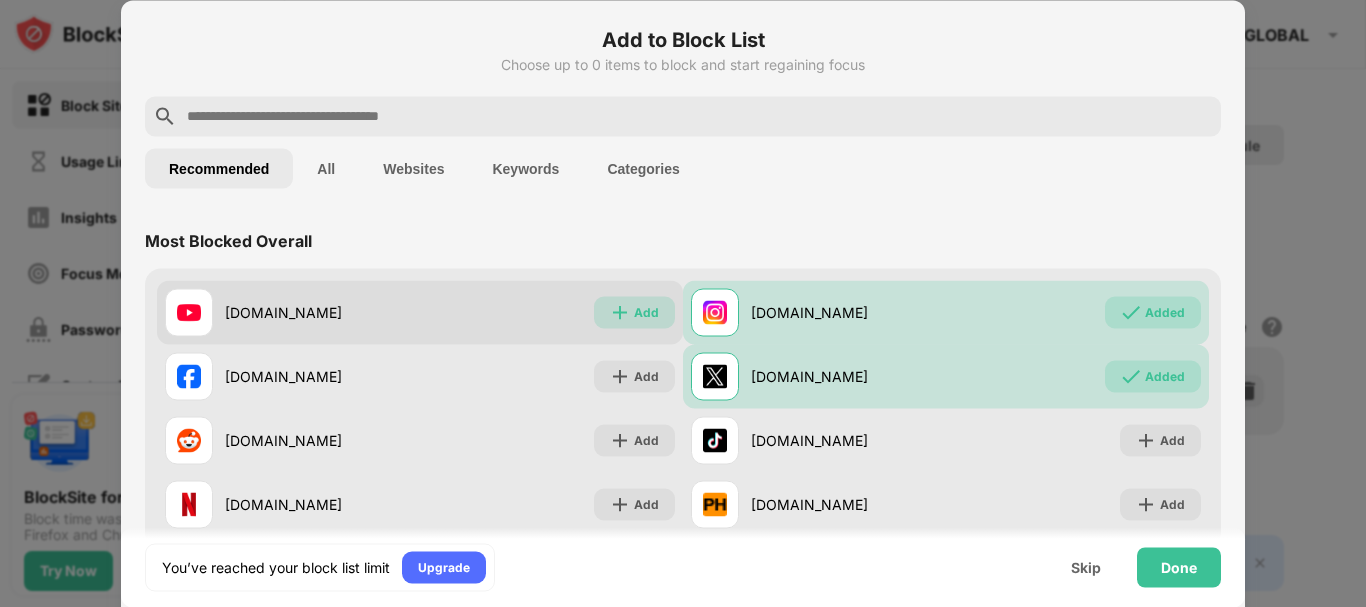 click at bounding box center (620, 312) 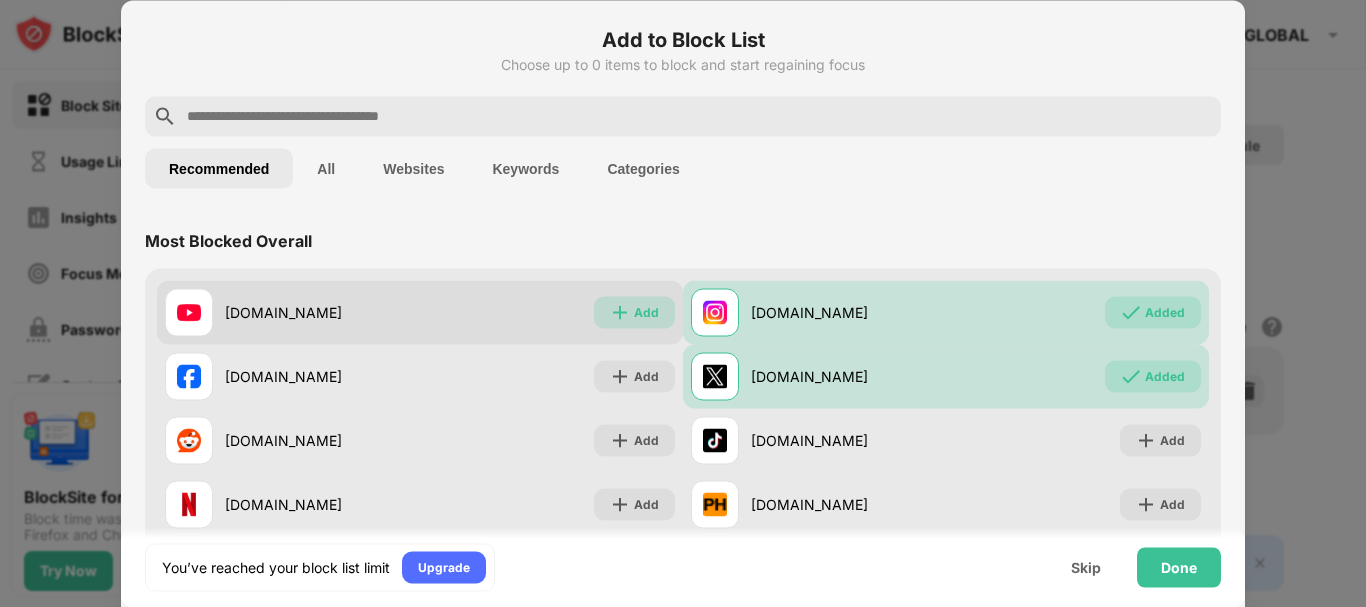click at bounding box center [620, 312] 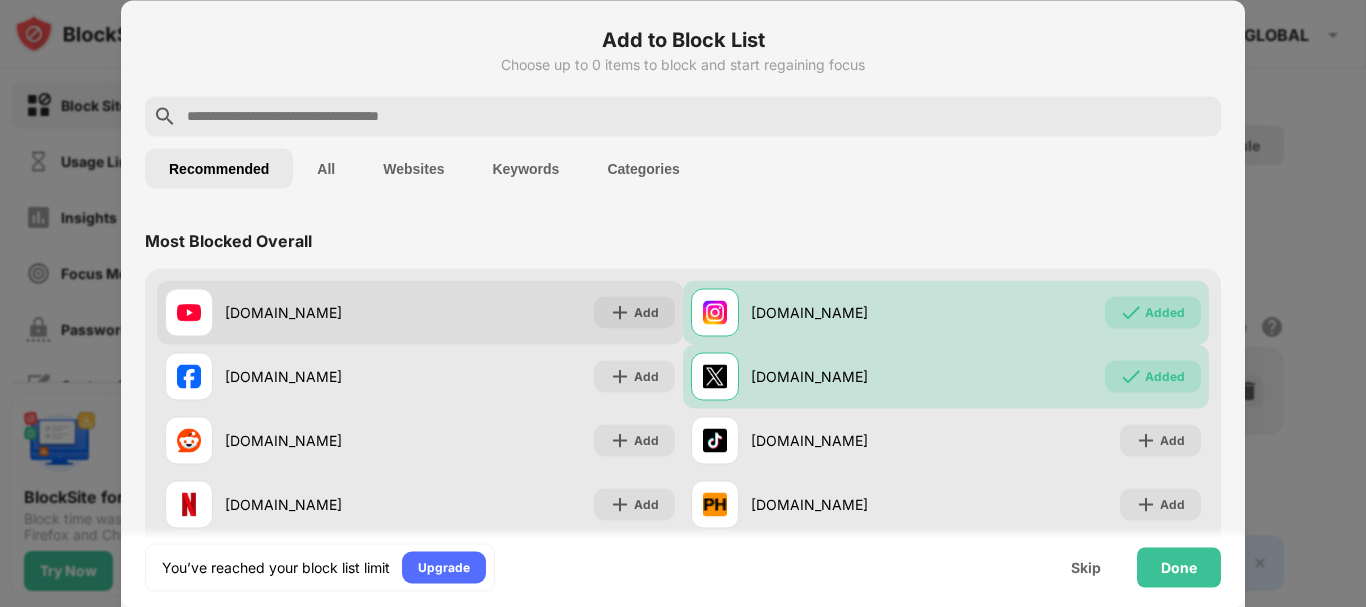 click at bounding box center [620, 312] 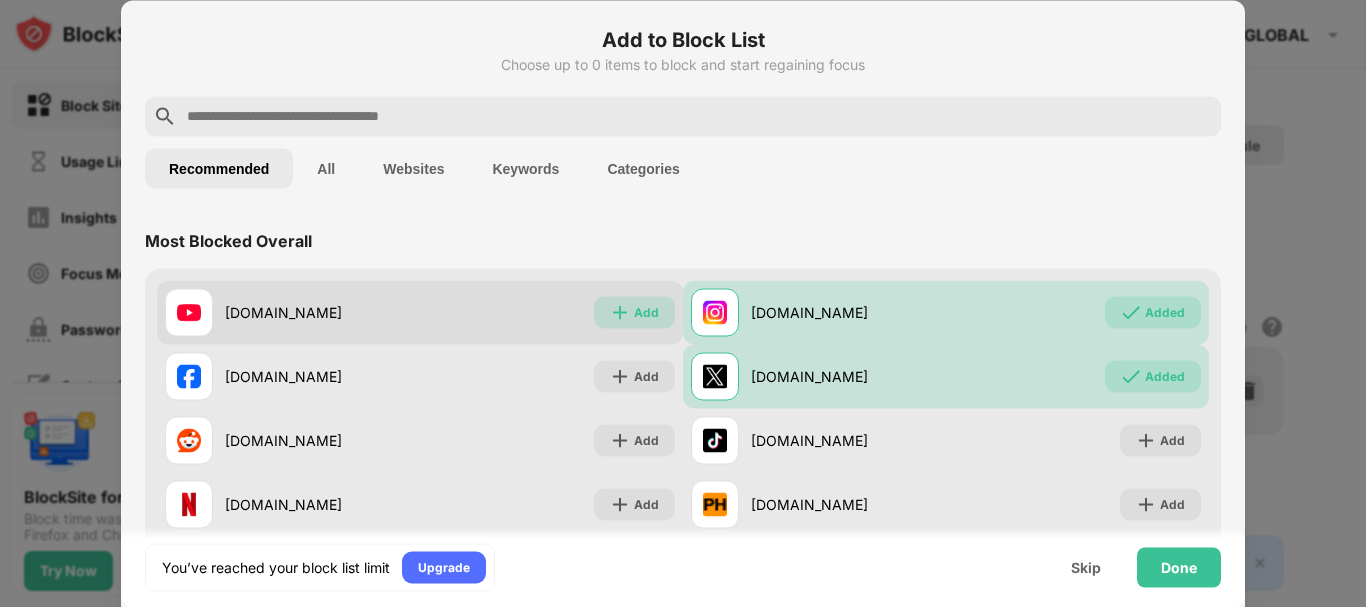 click at bounding box center [620, 312] 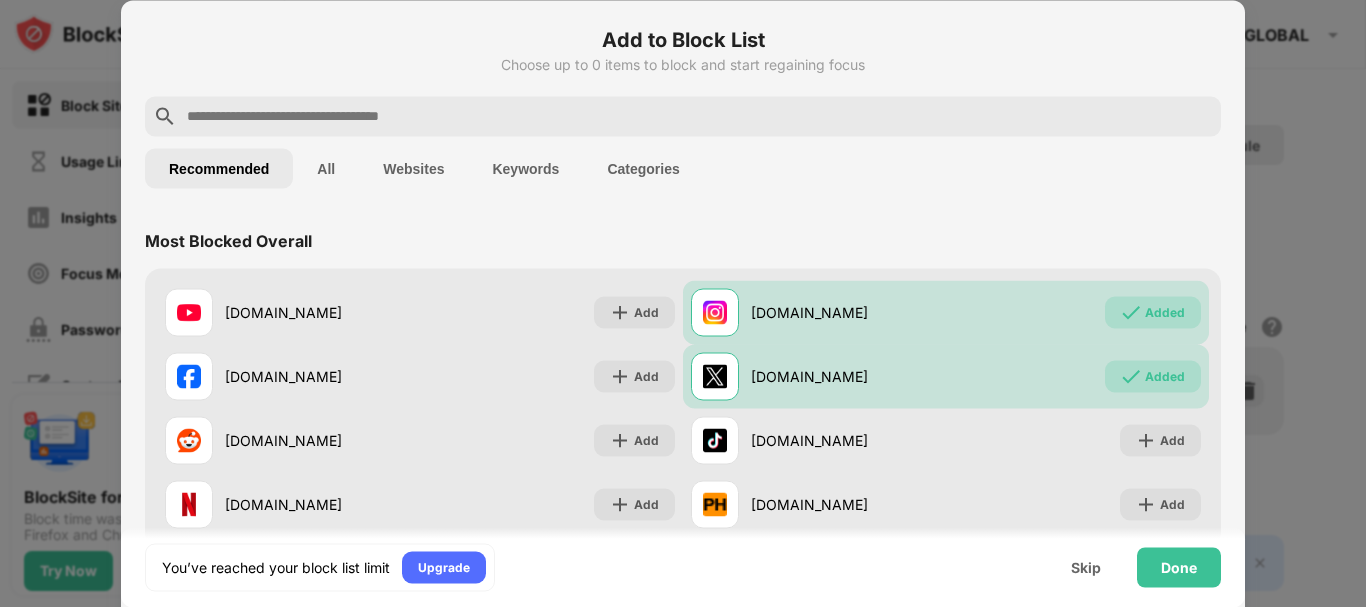 click on "Block Sites Usage Limit Insights Focus Mode Password Protection Custom Block Page Settings About Blocking Sync with other devices Disabled BlockSite for Windows BETA Block time wasting sites on Edge, Firefox and Chrome with one app! Try Now 0 0 GLOBAL GLOBAL MANAGEMENT View Account Insights Premium Rewards Settings Support Log Out Block List Block sites permanently or by schedule Redirect Choose a site to be redirected to when blocking is active Schedule Select which days and timeframes the block list will be active Add to Block List Blocked Items Whitelist mode Block all websites except for those in your whitelist. Whitelist Mode only works with URLs and won't include categories or keywords. 🔞 Adult Category Export Export Files (for websites items only) Import Import Files (for websites items only) 2 sites left to add to your block list. Click here to upgrade and enjoy an unlimited block list. Go Unlimited Add to Block List Choose up to 0 items to block and start regaining focus Recommended All Websites" at bounding box center [683, 303] 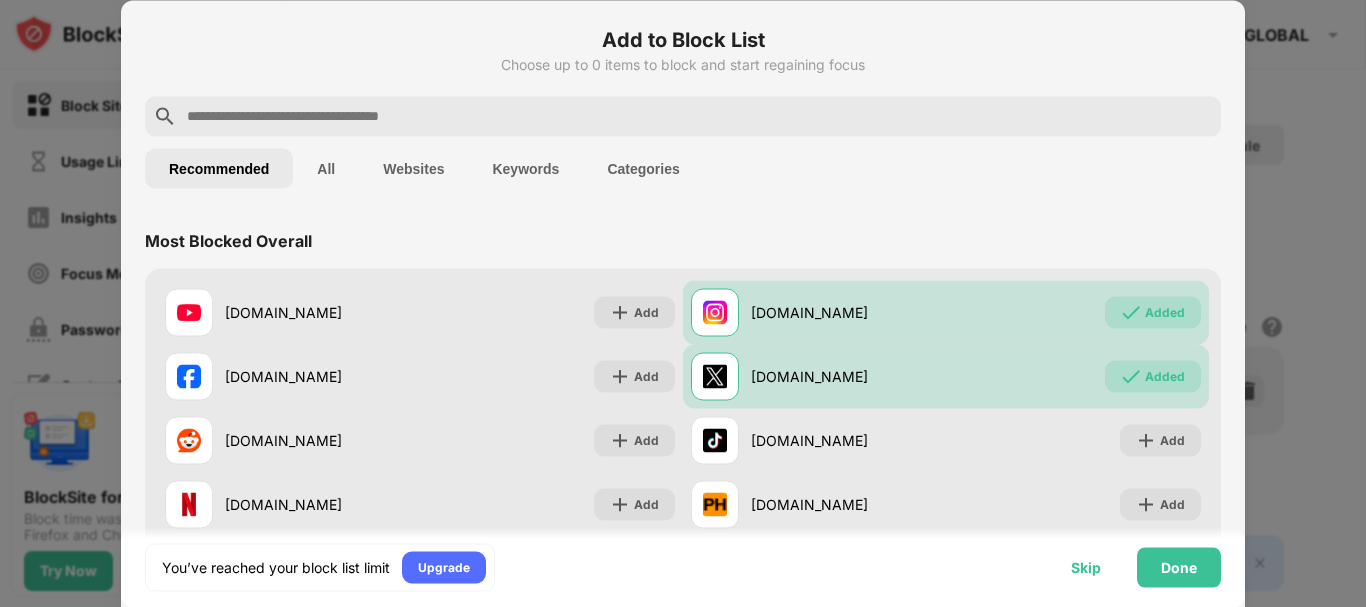 click on "Skip" at bounding box center (1086, 567) 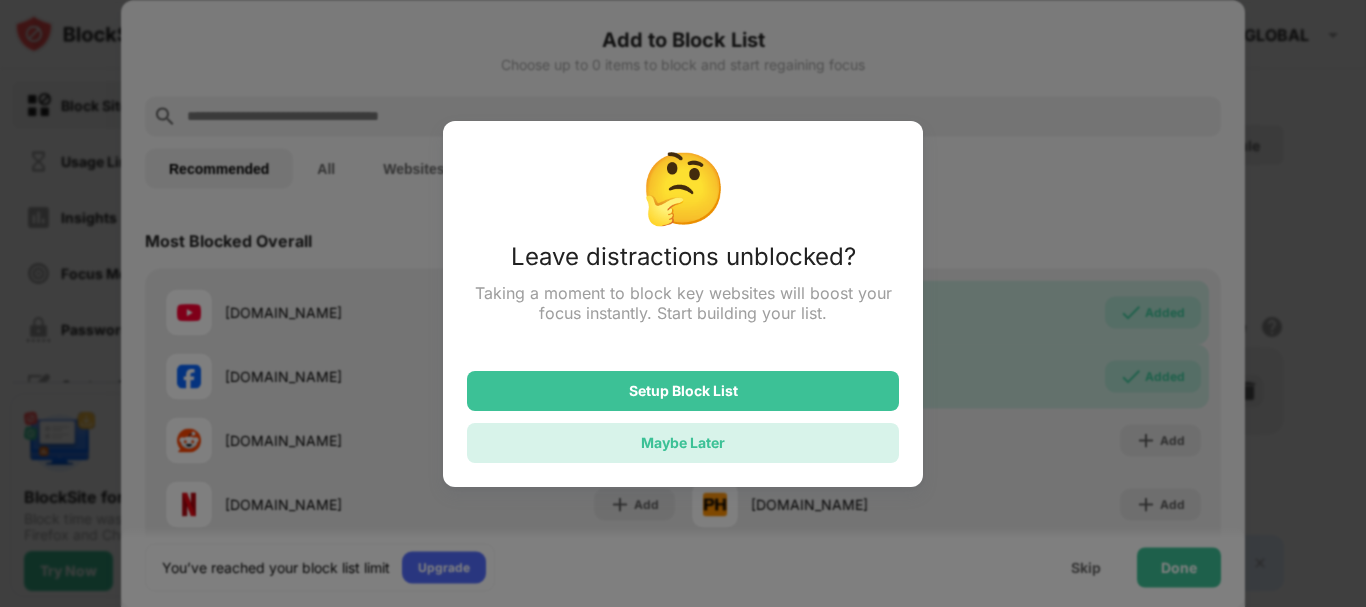 click on "Maybe Later" at bounding box center (683, 442) 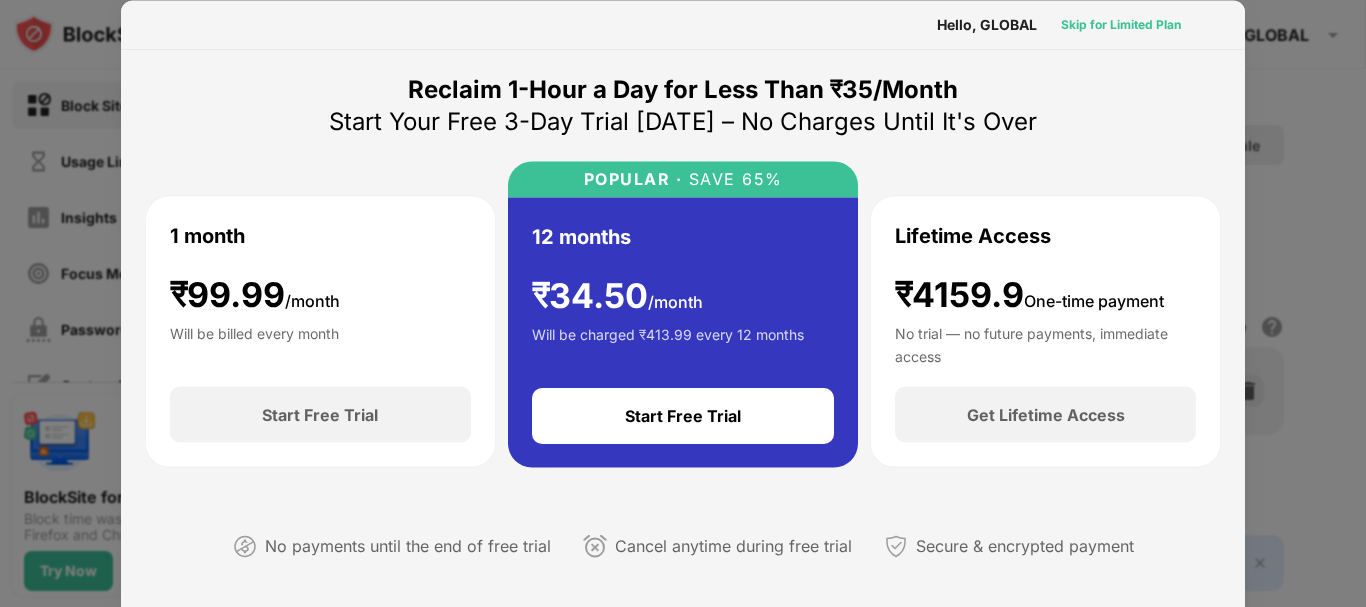 click on "Skip for Limited Plan" at bounding box center (1121, 24) 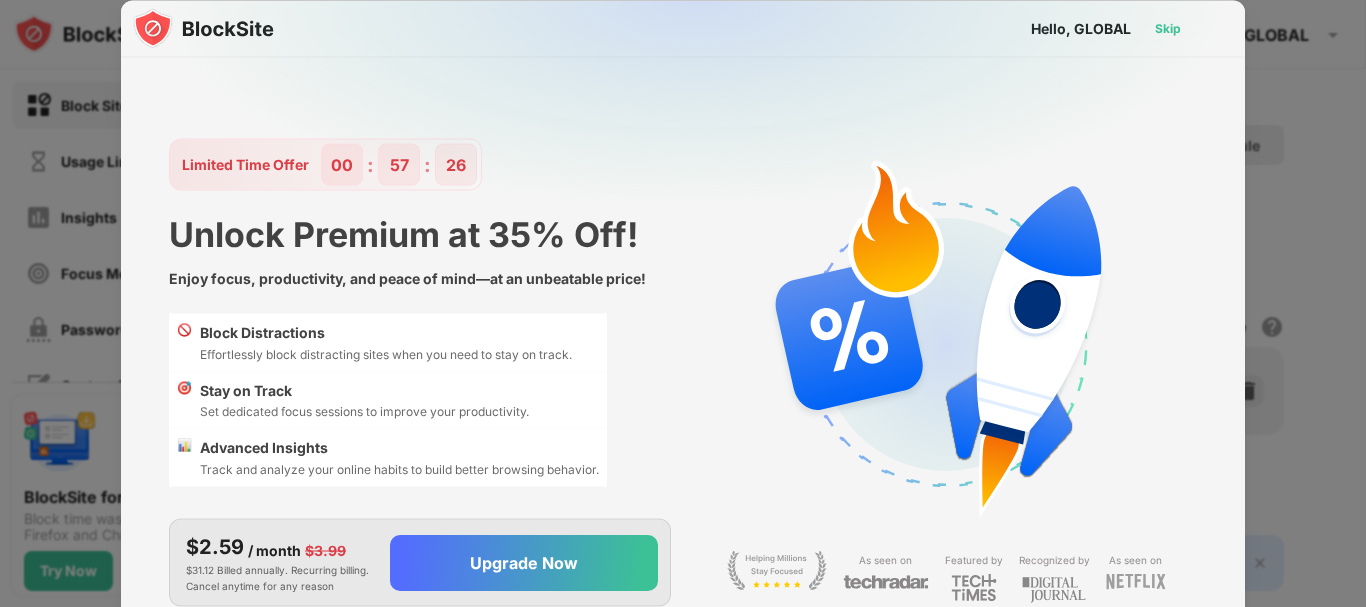 click on "Skip" at bounding box center (1168, 28) 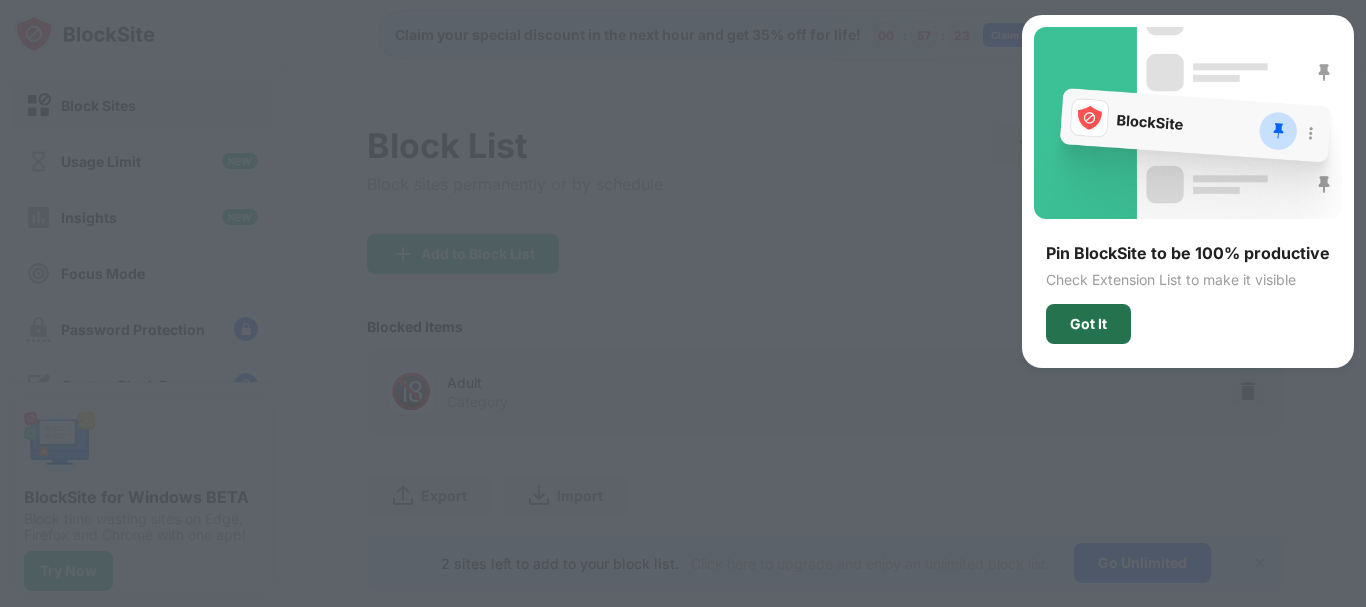 click on "Got It" at bounding box center (1088, 324) 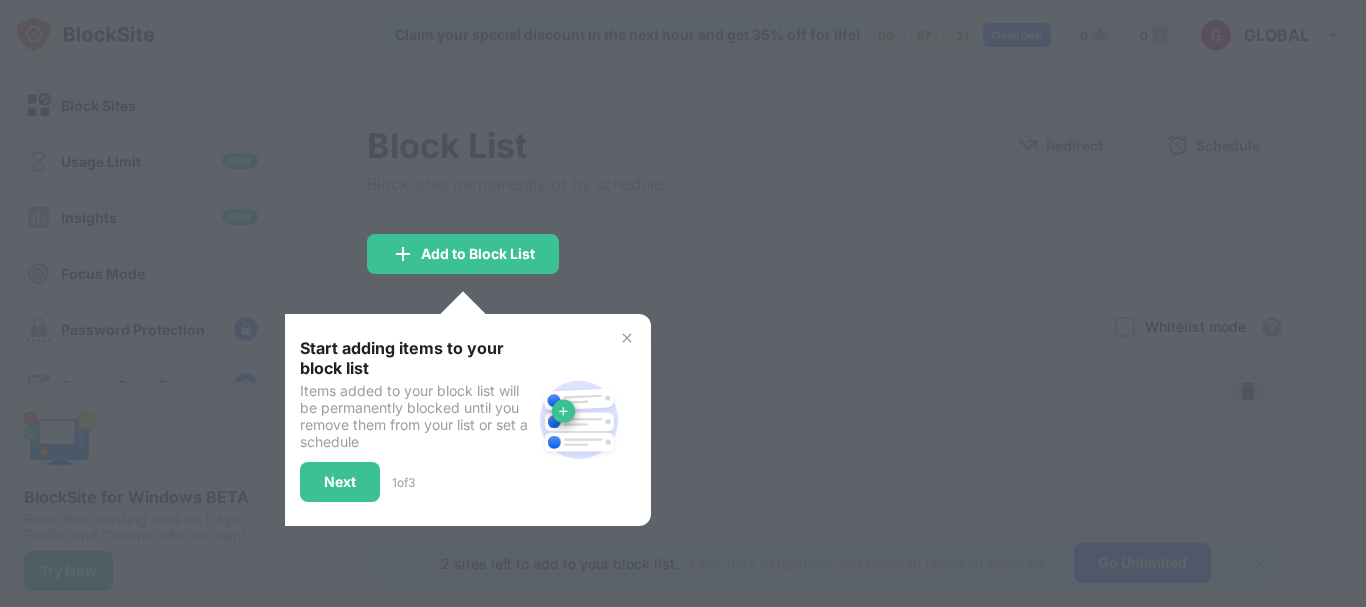 click at bounding box center (627, 338) 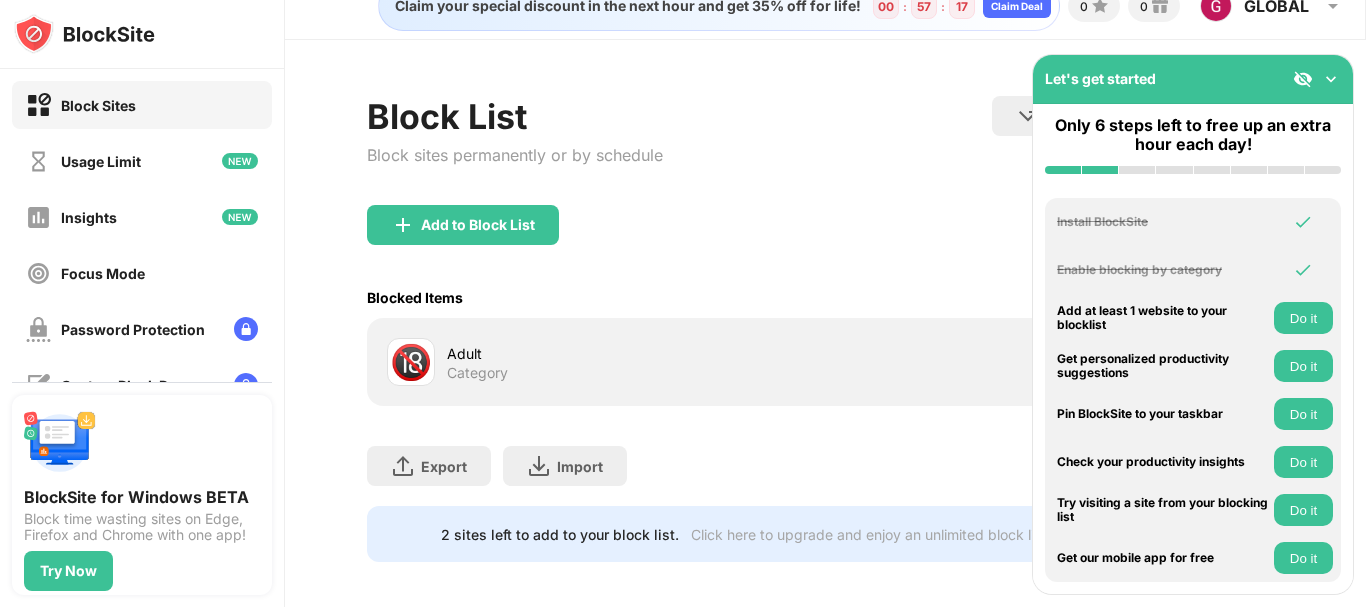 scroll, scrollTop: 55, scrollLeft: 0, axis: vertical 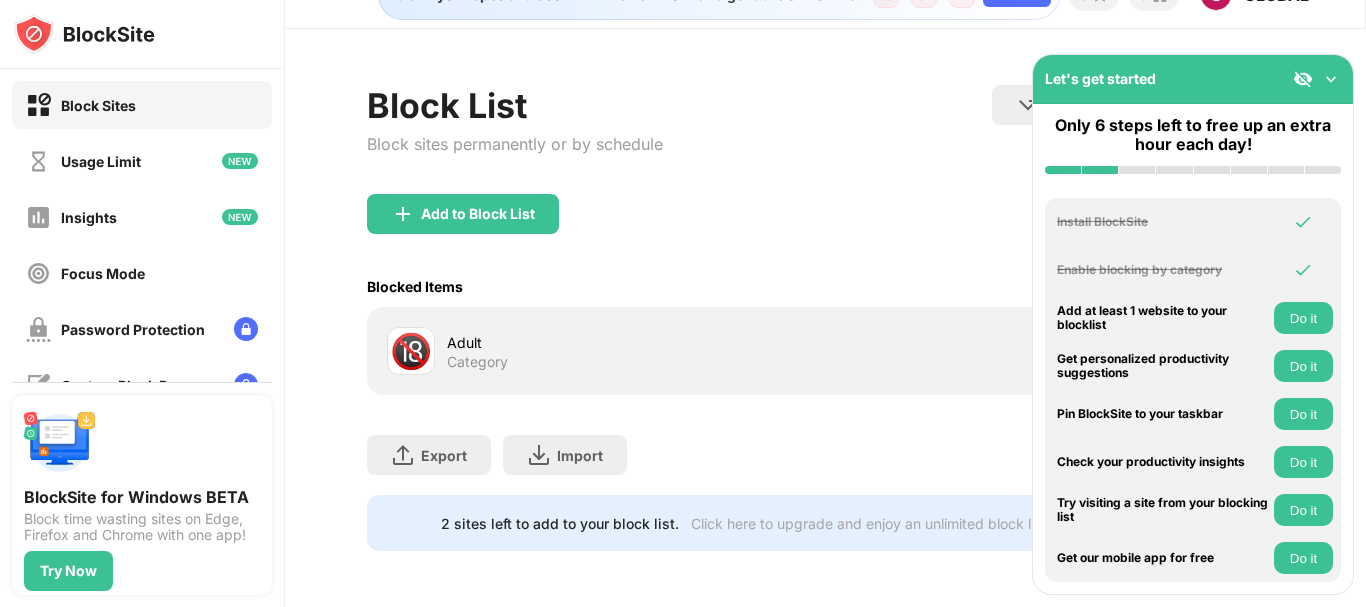 click at bounding box center [1331, 79] 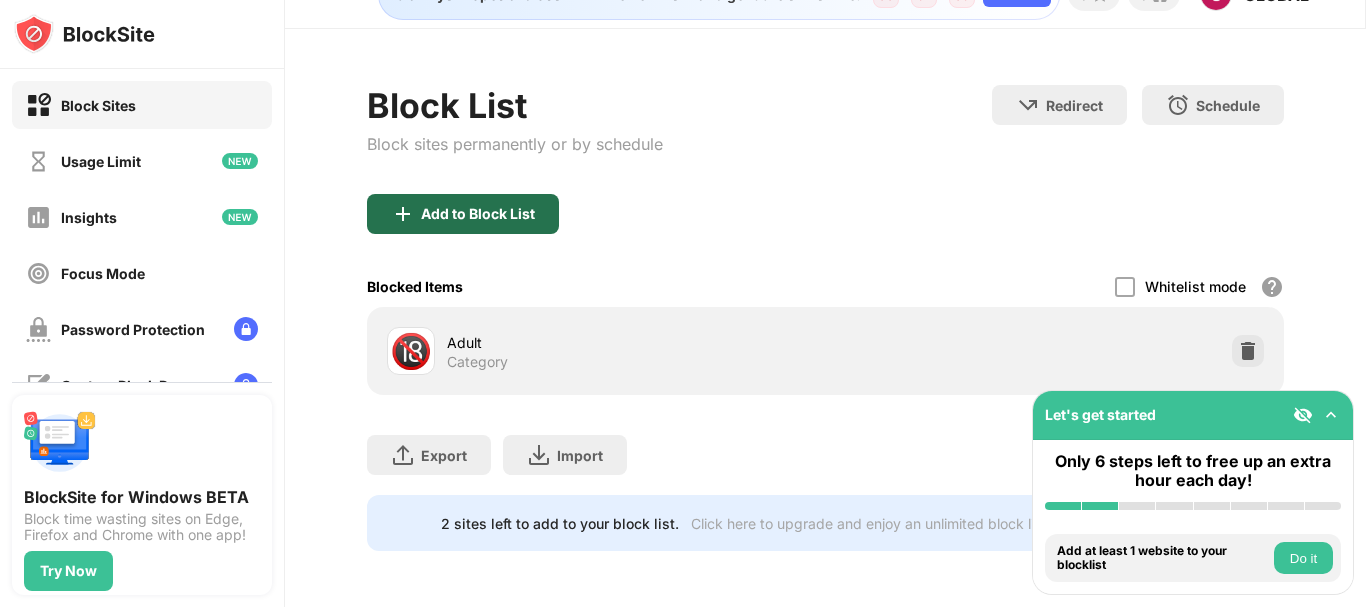 click on "Add to Block List" at bounding box center [478, 214] 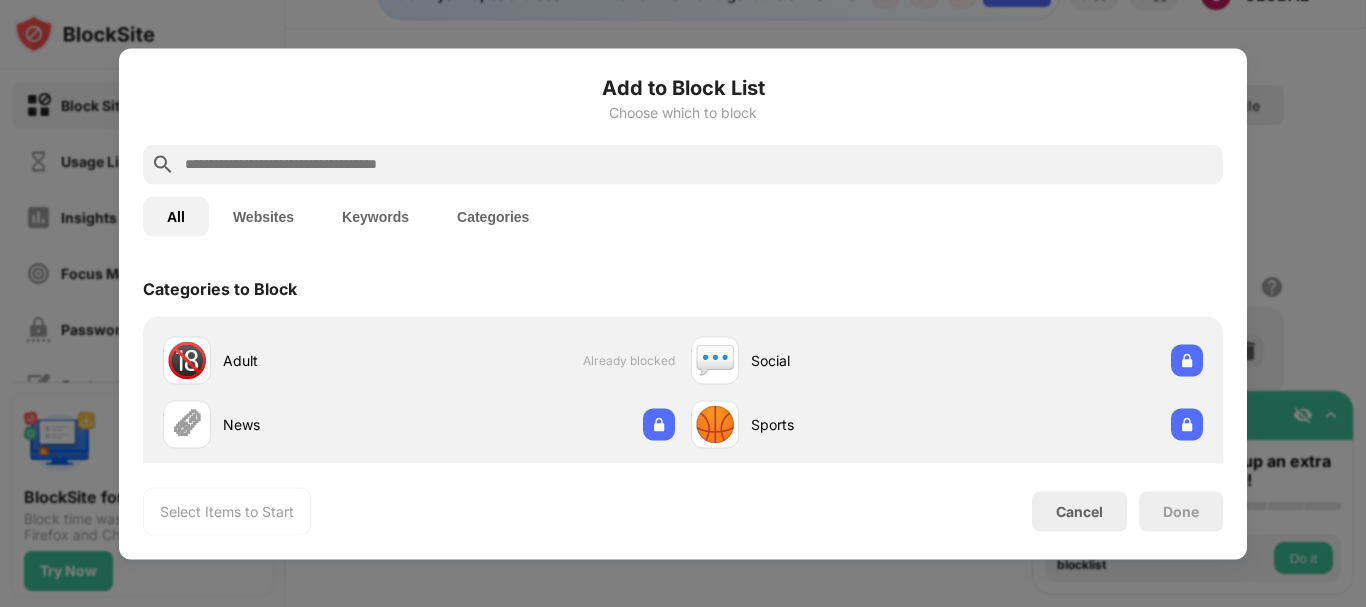 click on "Websites" at bounding box center (263, 216) 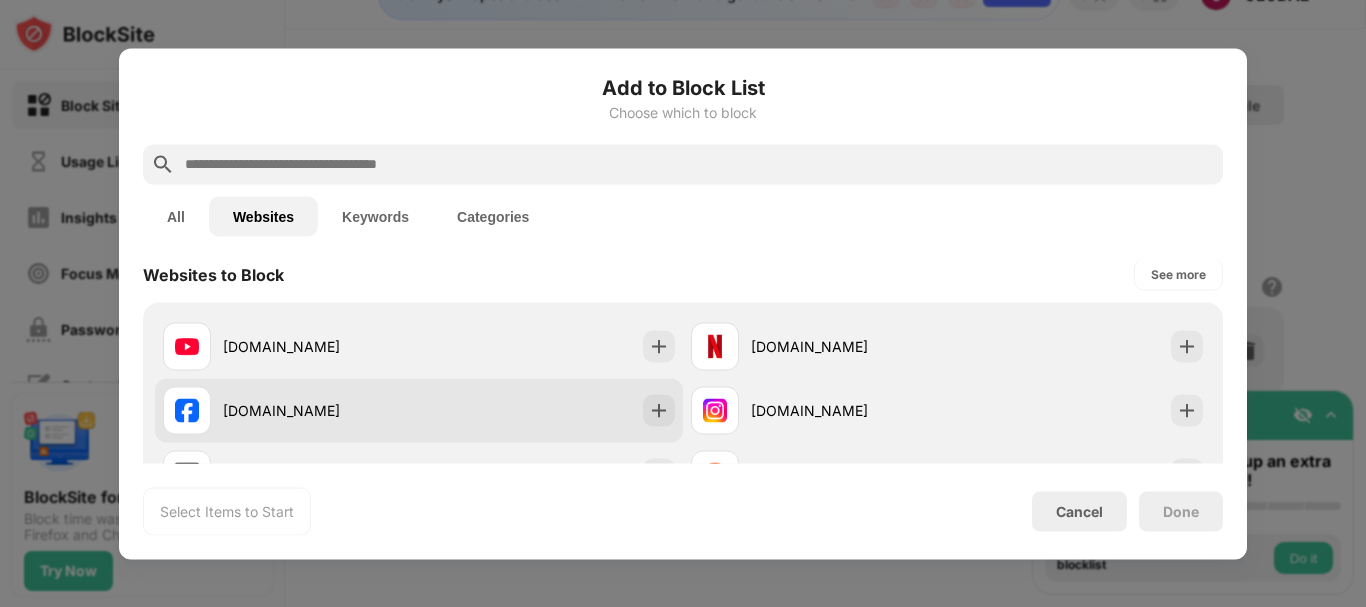 scroll, scrollTop: 0, scrollLeft: 0, axis: both 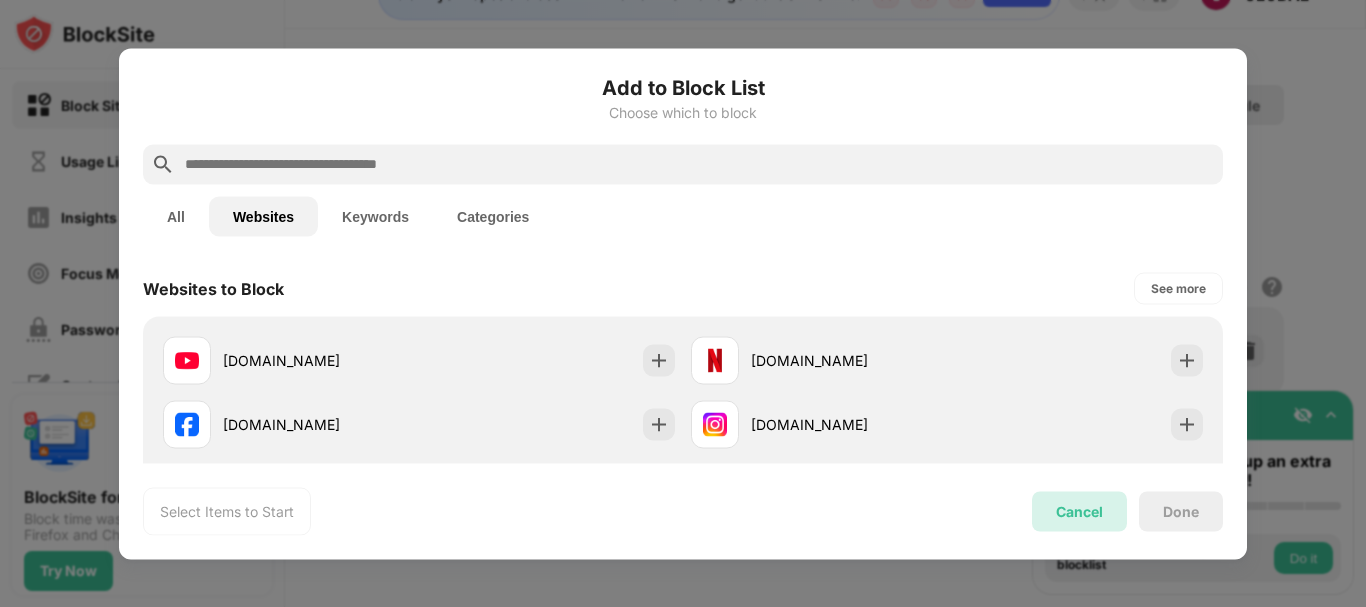 click on "Cancel" at bounding box center [1079, 511] 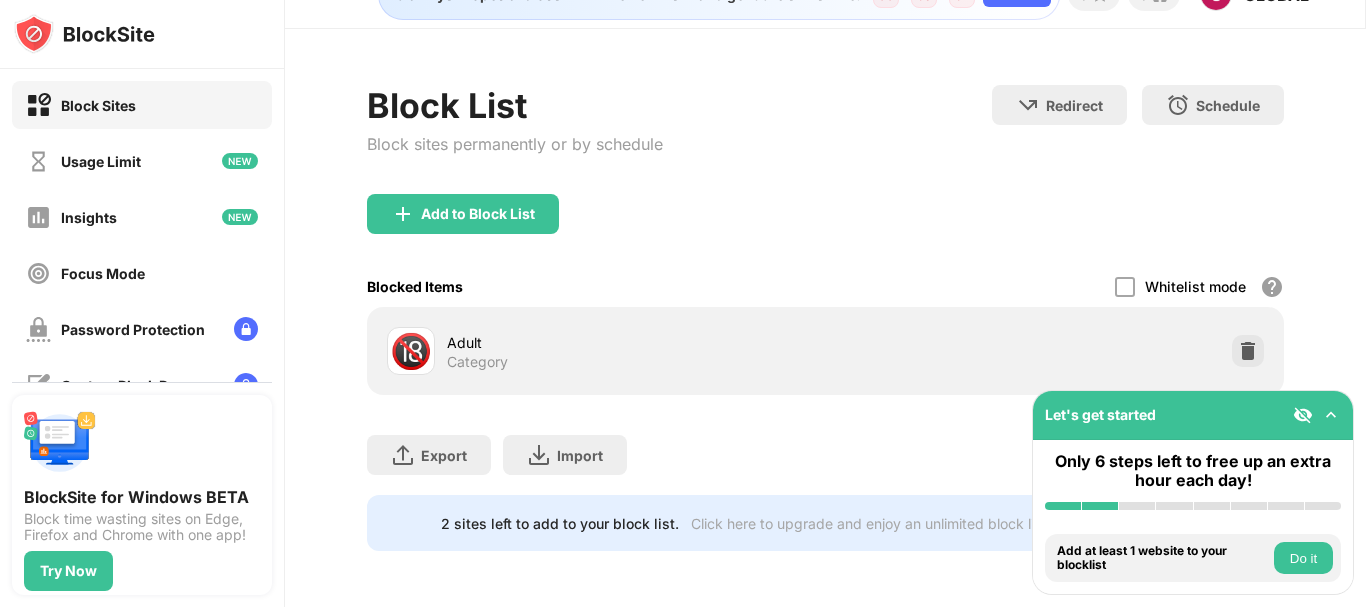 click on "Add to Block List" at bounding box center [825, 230] 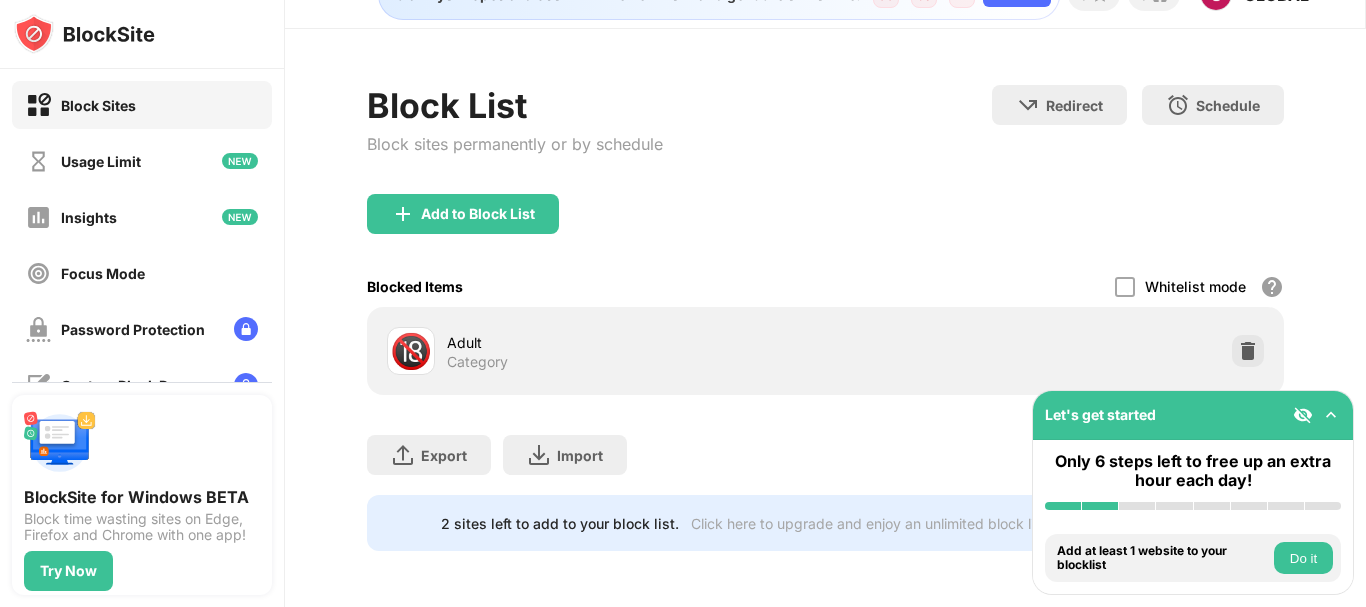 click on "Adult Category" at bounding box center (636, 351) 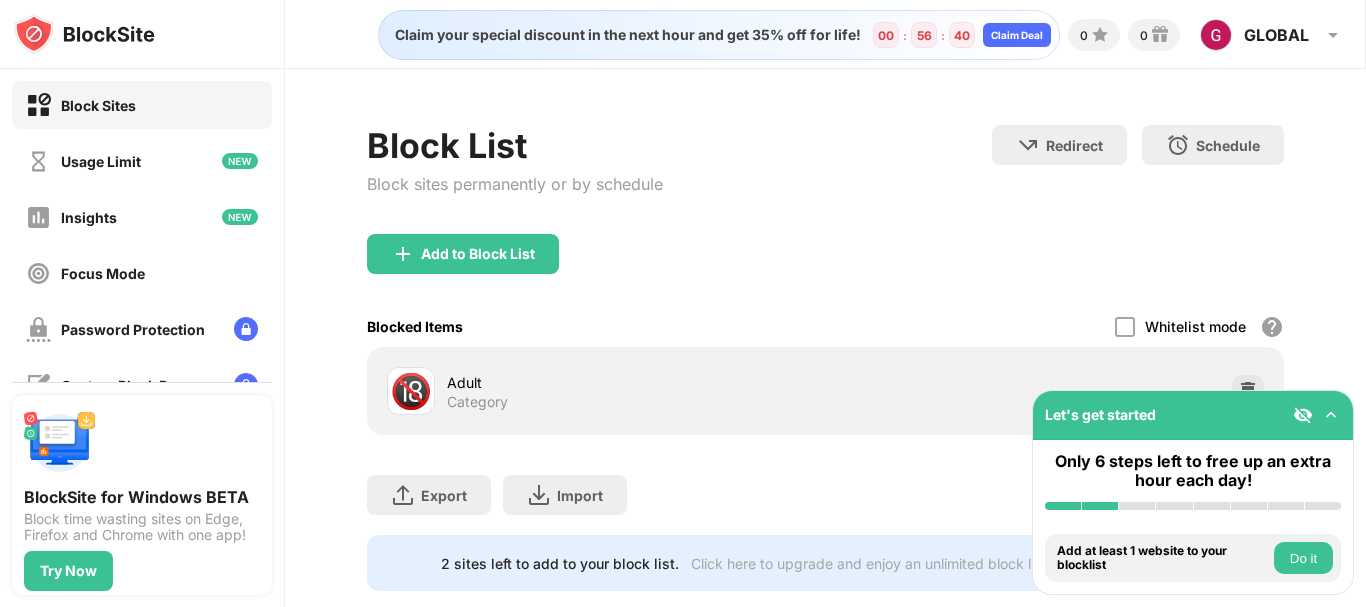 scroll, scrollTop: 55, scrollLeft: 0, axis: vertical 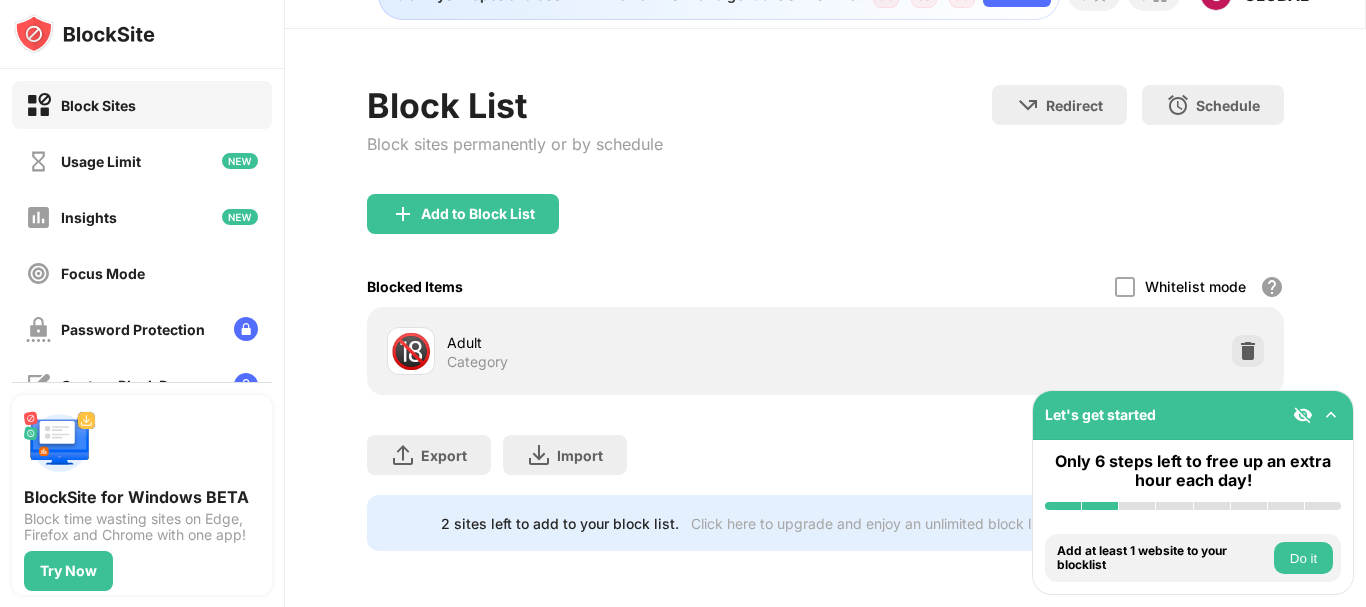 click on "Click here to upgrade and enjoy an unlimited block list." at bounding box center (870, 523) 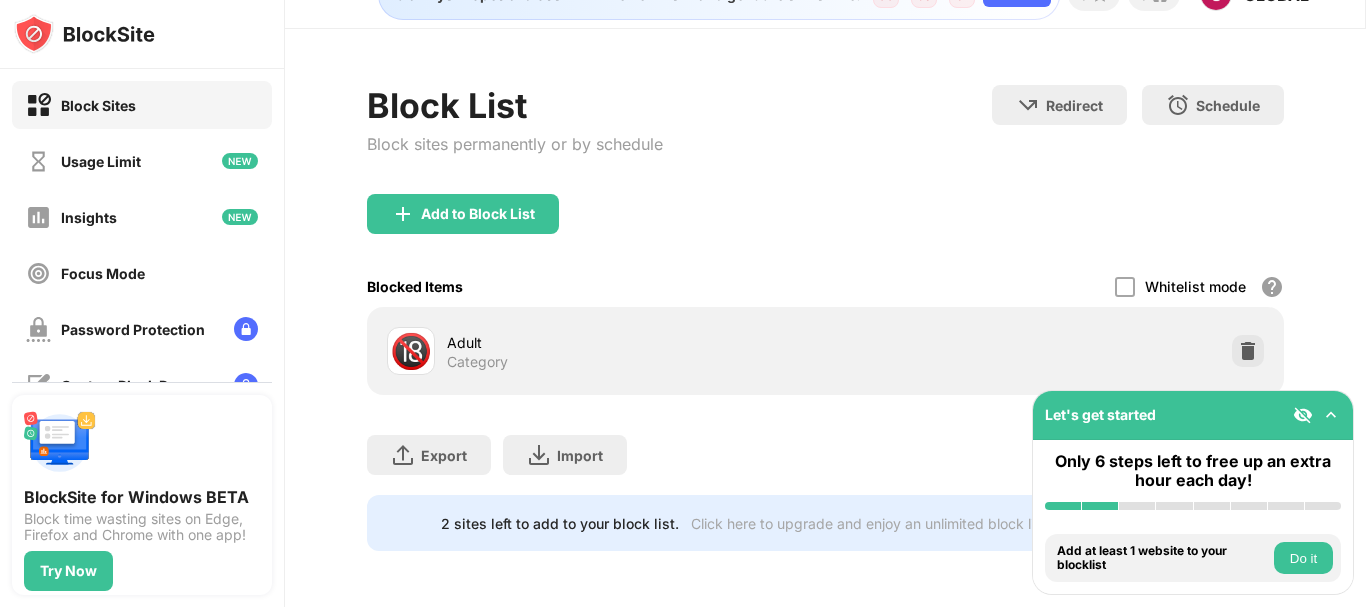 click at bounding box center (1331, 415) 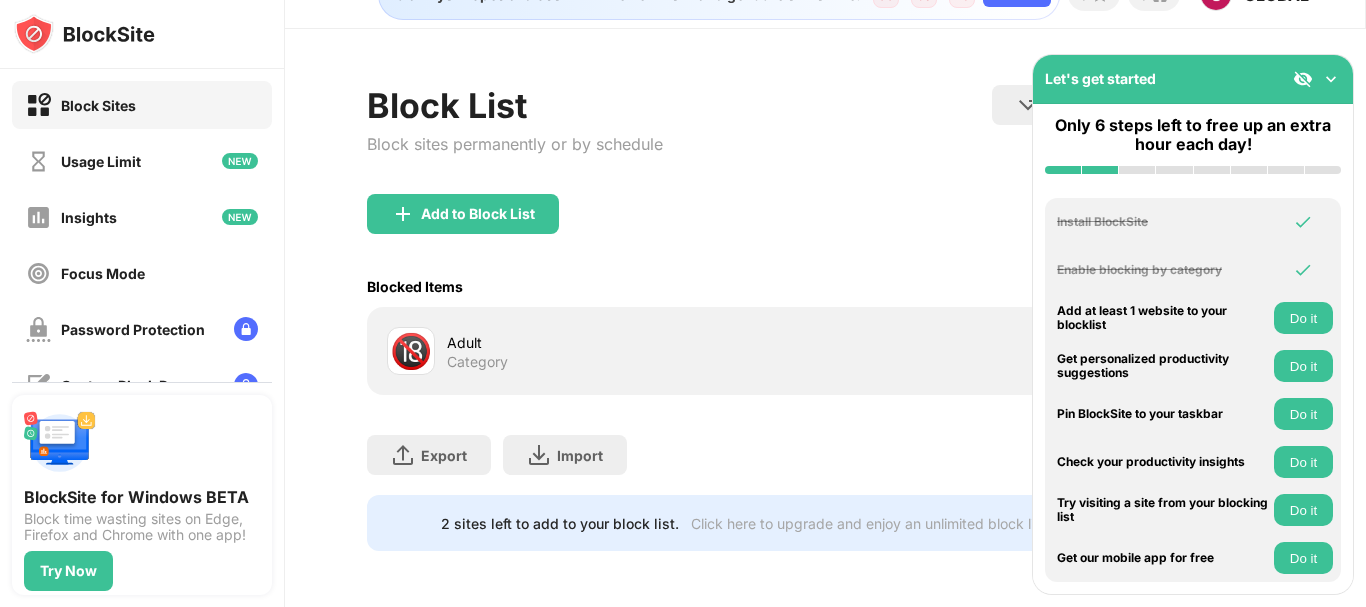 click on "Install BlockSite" at bounding box center (1193, 222) 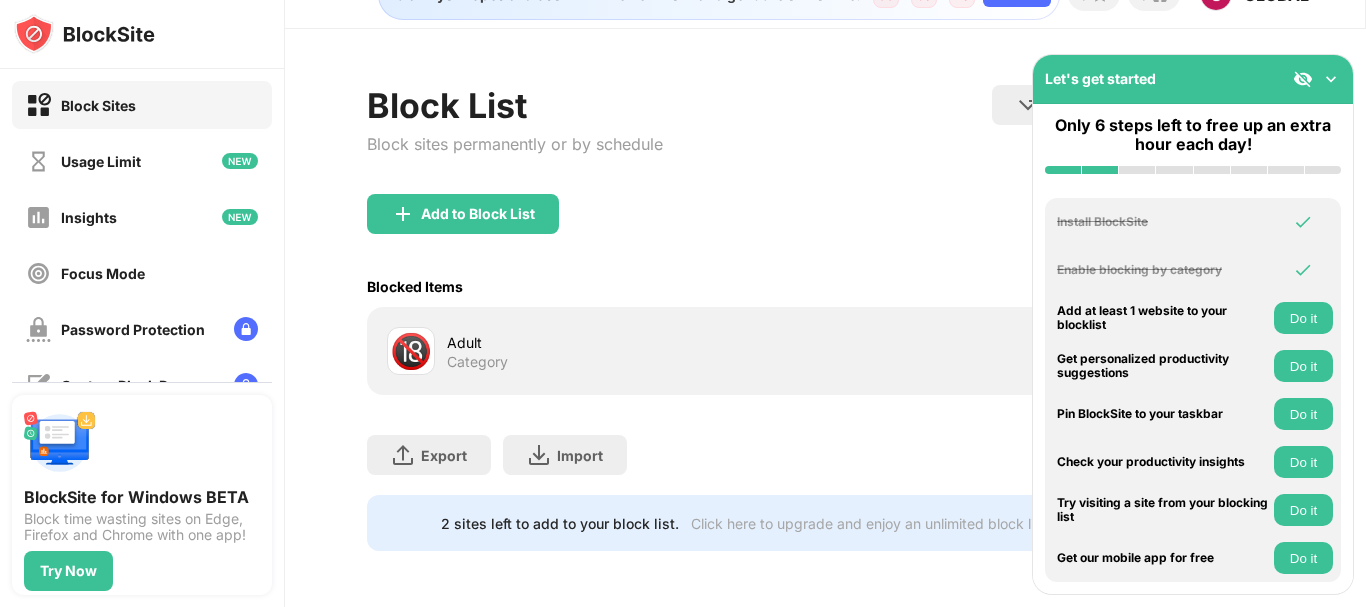 click at bounding box center (1331, 79) 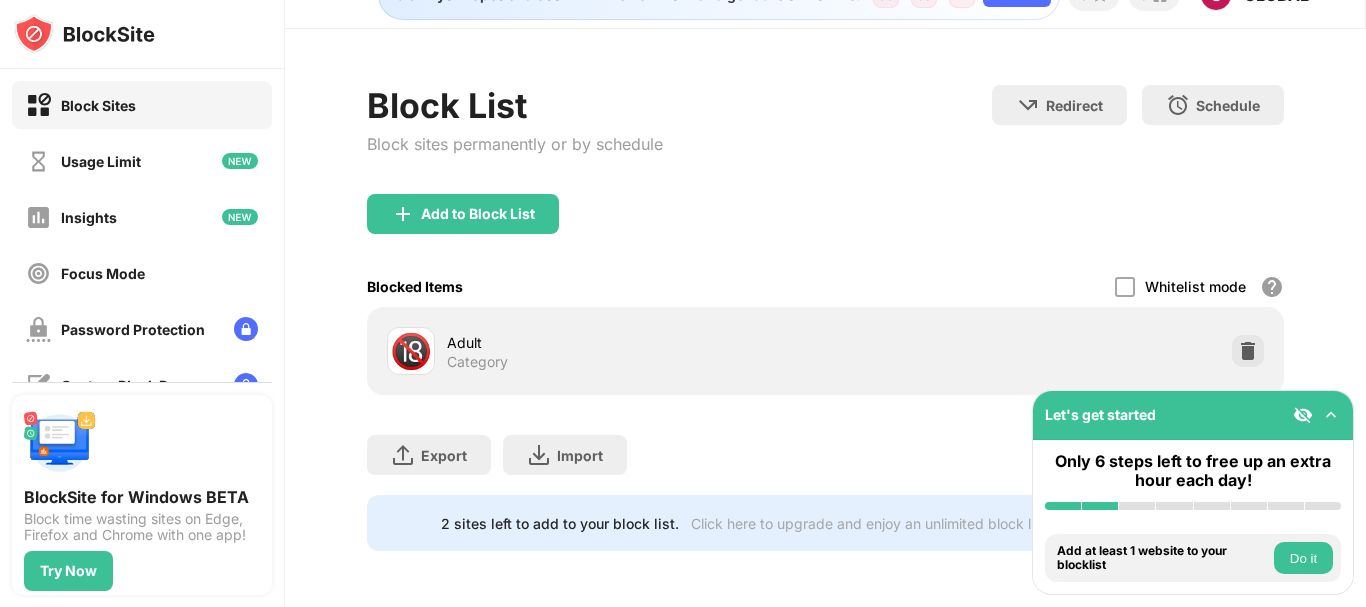 click on "Block Sites" at bounding box center [81, 105] 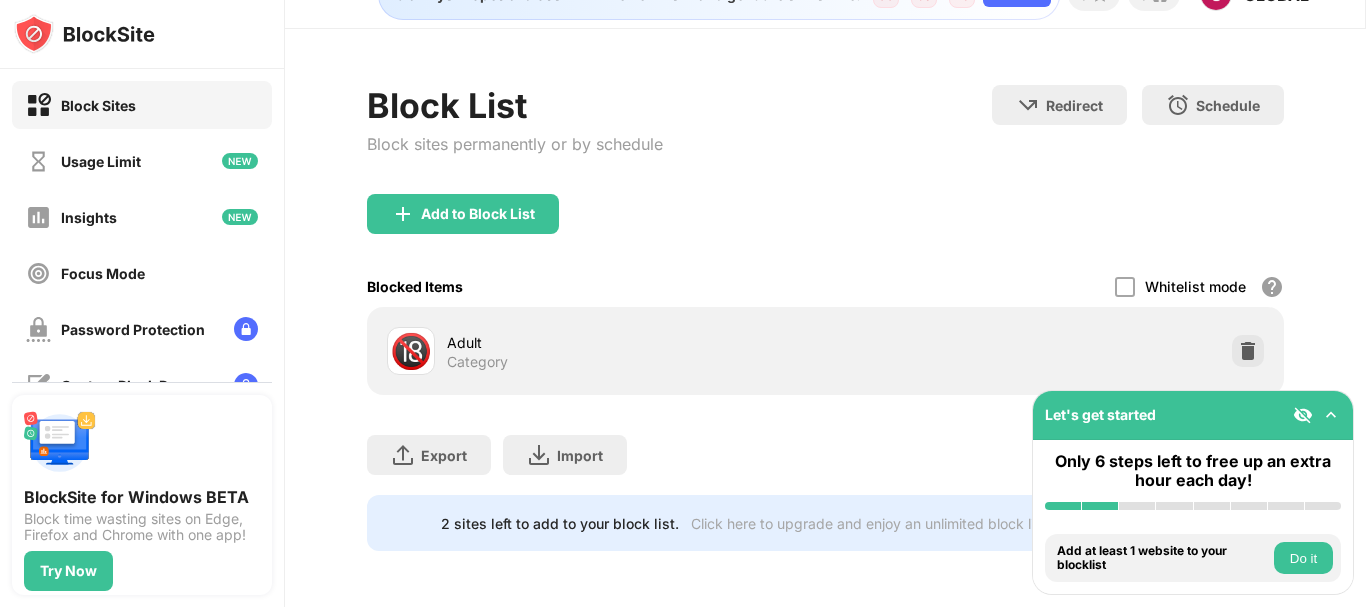 click on "Block Sites" at bounding box center [98, 105] 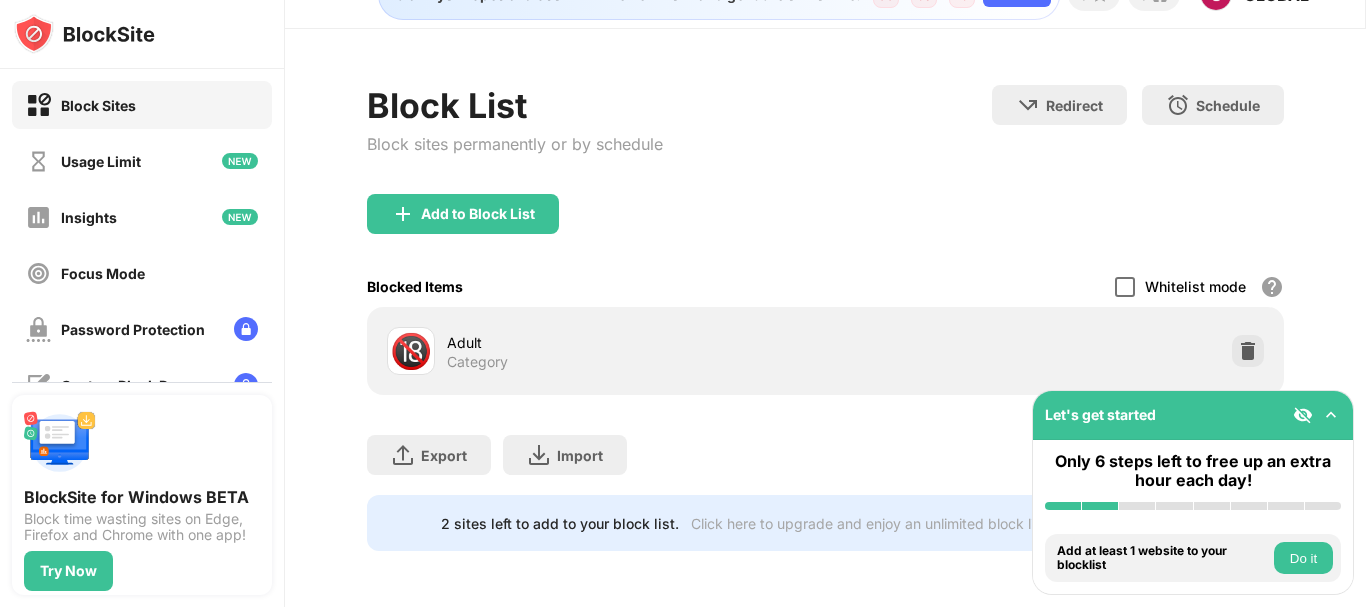 click at bounding box center (1125, 287) 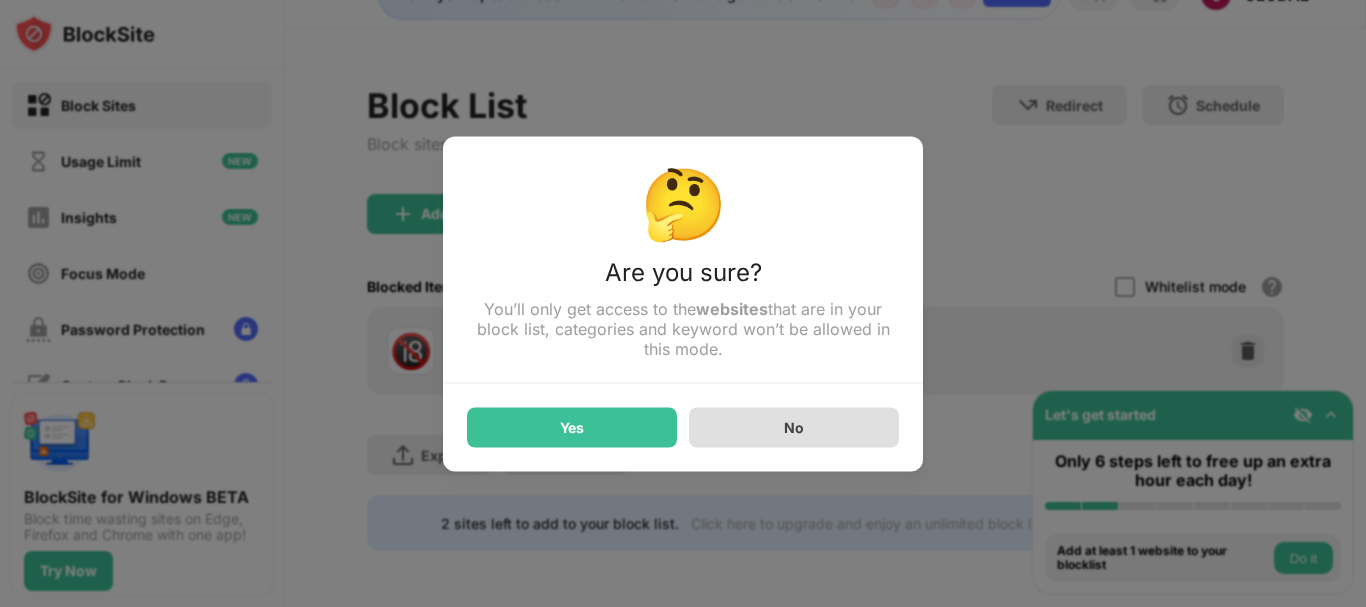 click on "No" at bounding box center (794, 427) 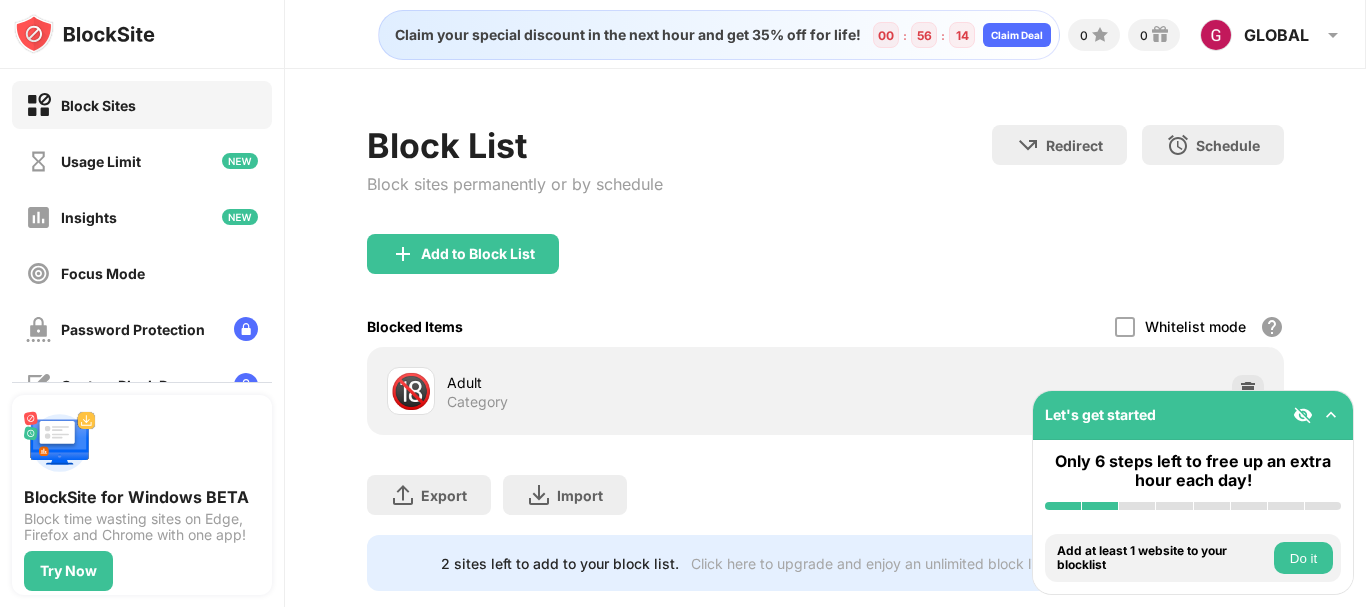 scroll, scrollTop: 55, scrollLeft: 0, axis: vertical 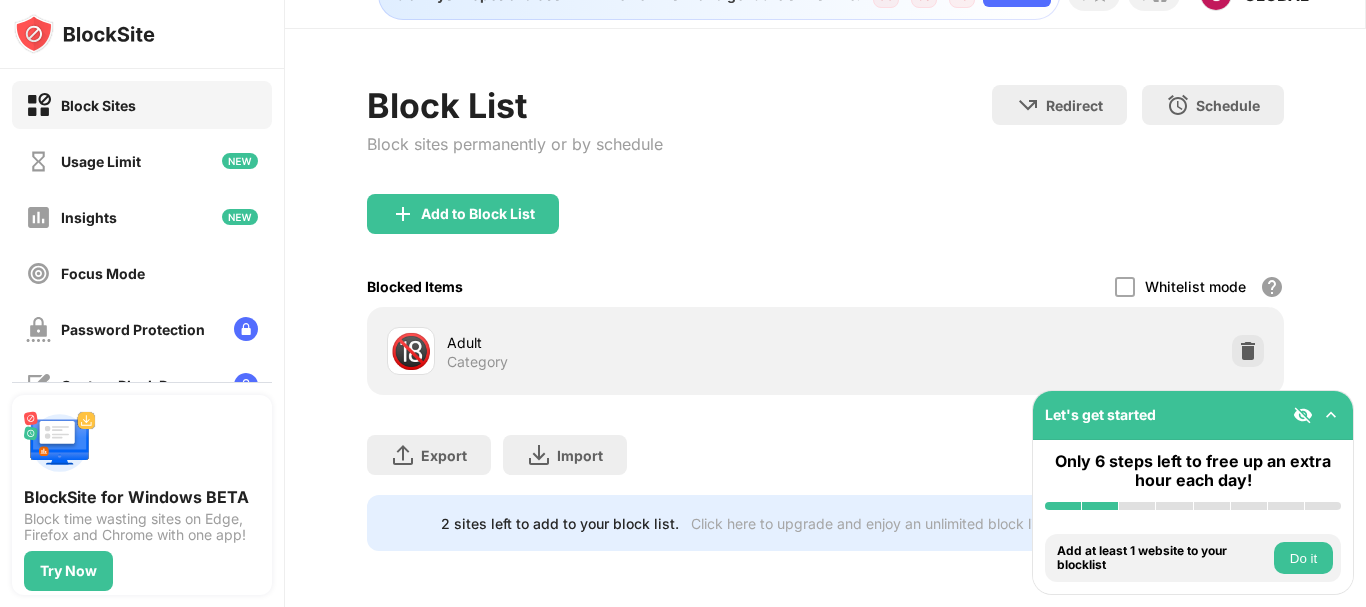 click on "Click here to upgrade and enjoy an unlimited block list." at bounding box center [870, 523] 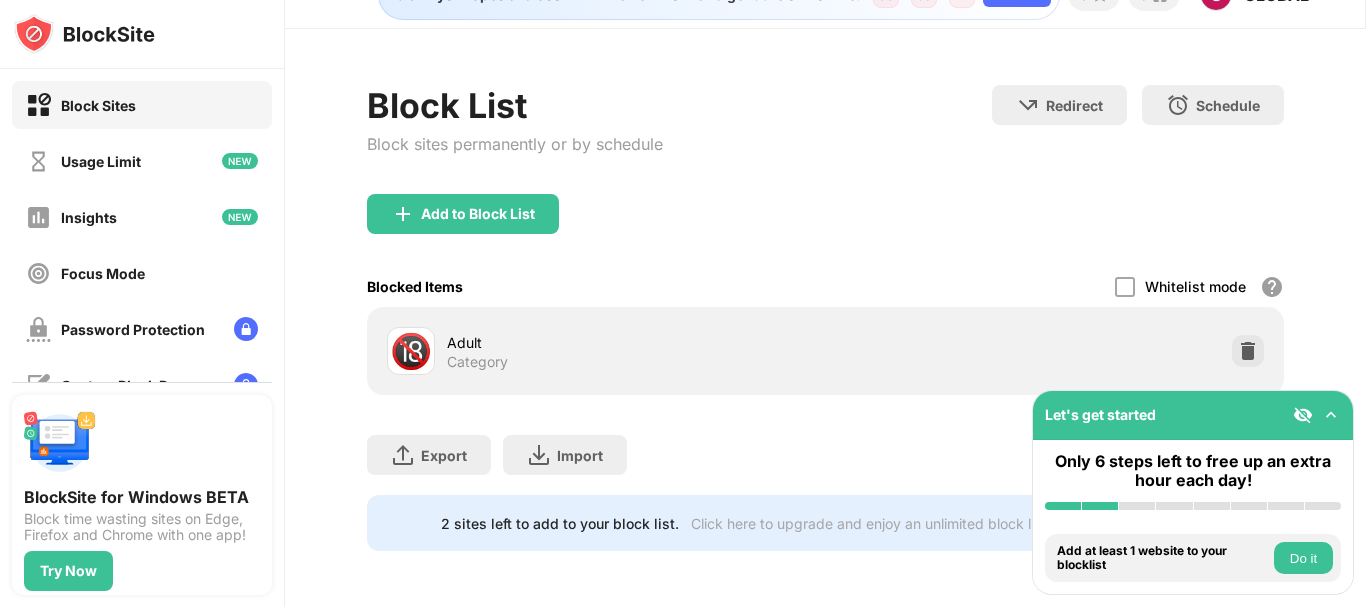 click on "2 sites left to add to your block list." at bounding box center (560, 523) 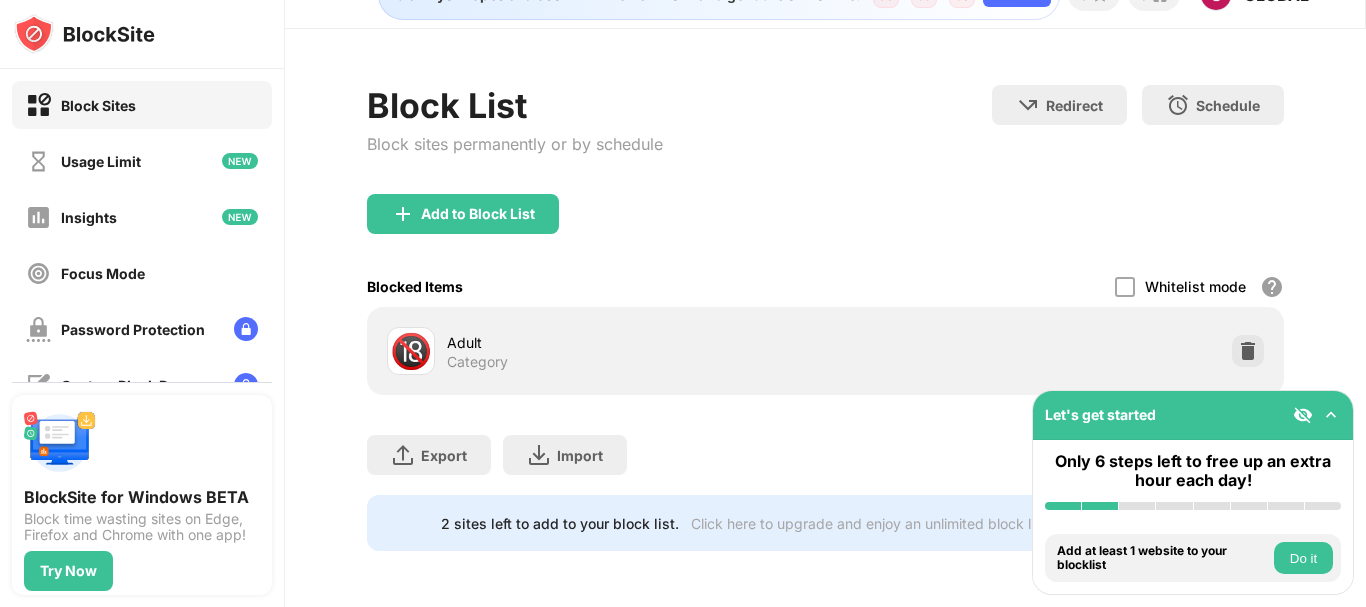 click on "Block List Block sites permanently or by schedule Redirect Choose a site to be redirected to when blocking is active Schedule Select which days and timeframes the block list will be active" at bounding box center (825, 139) 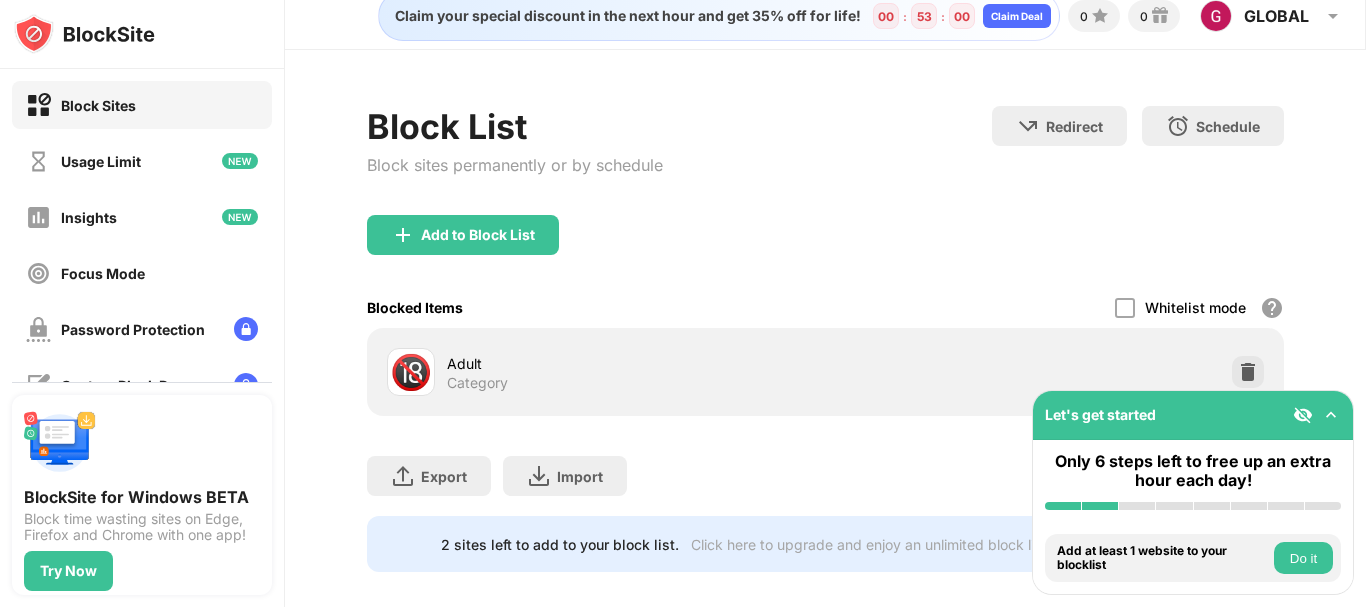 scroll, scrollTop: 0, scrollLeft: 0, axis: both 